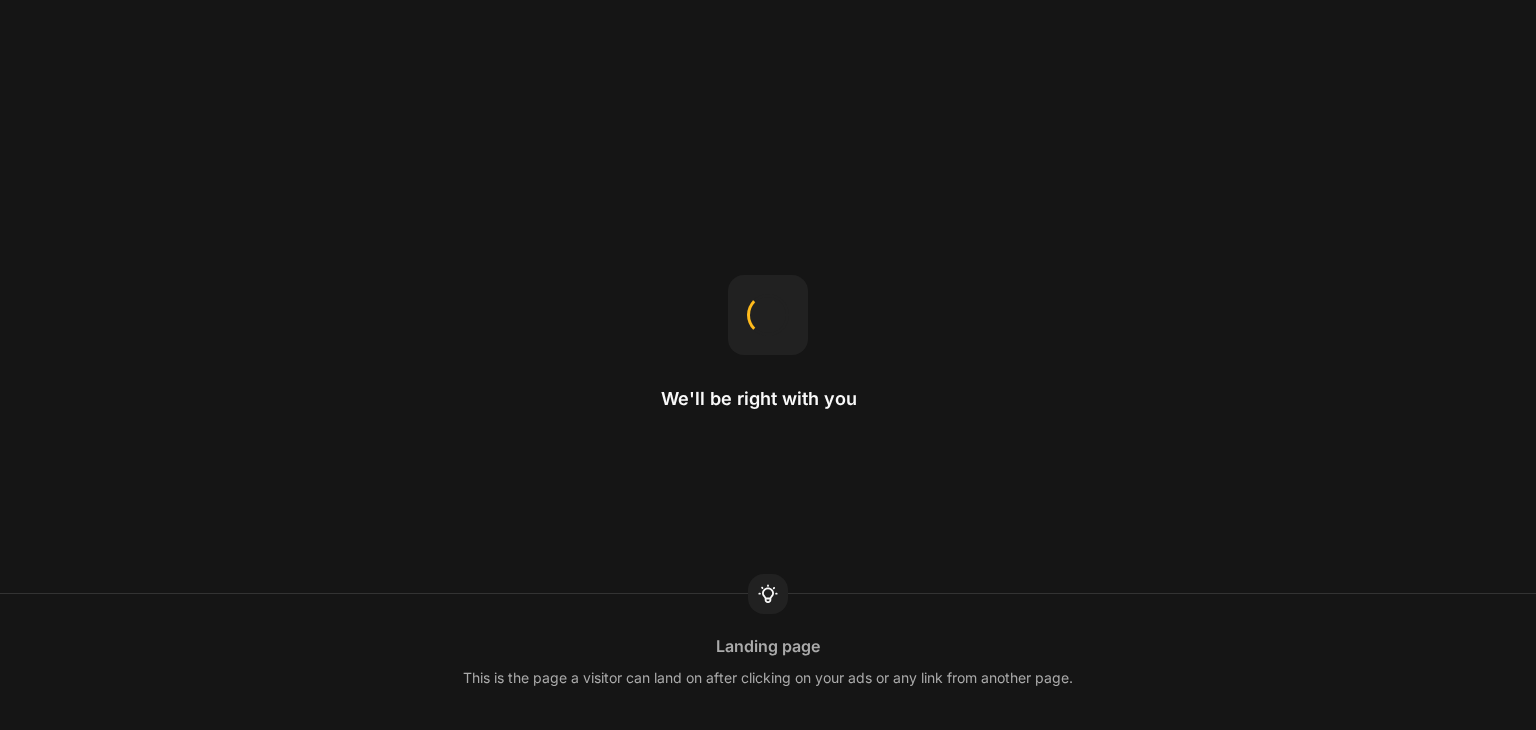 scroll, scrollTop: 0, scrollLeft: 0, axis: both 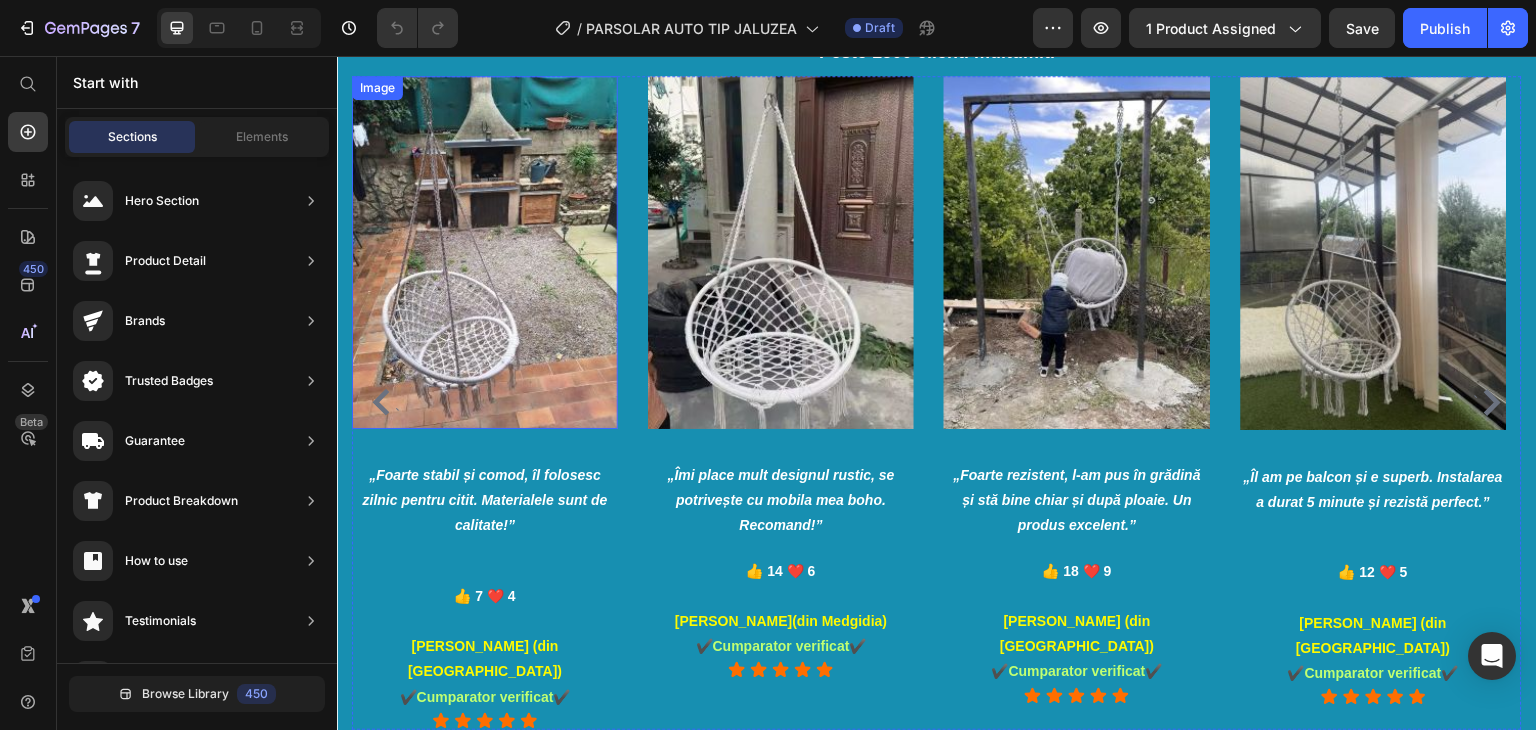 click at bounding box center [485, 252] 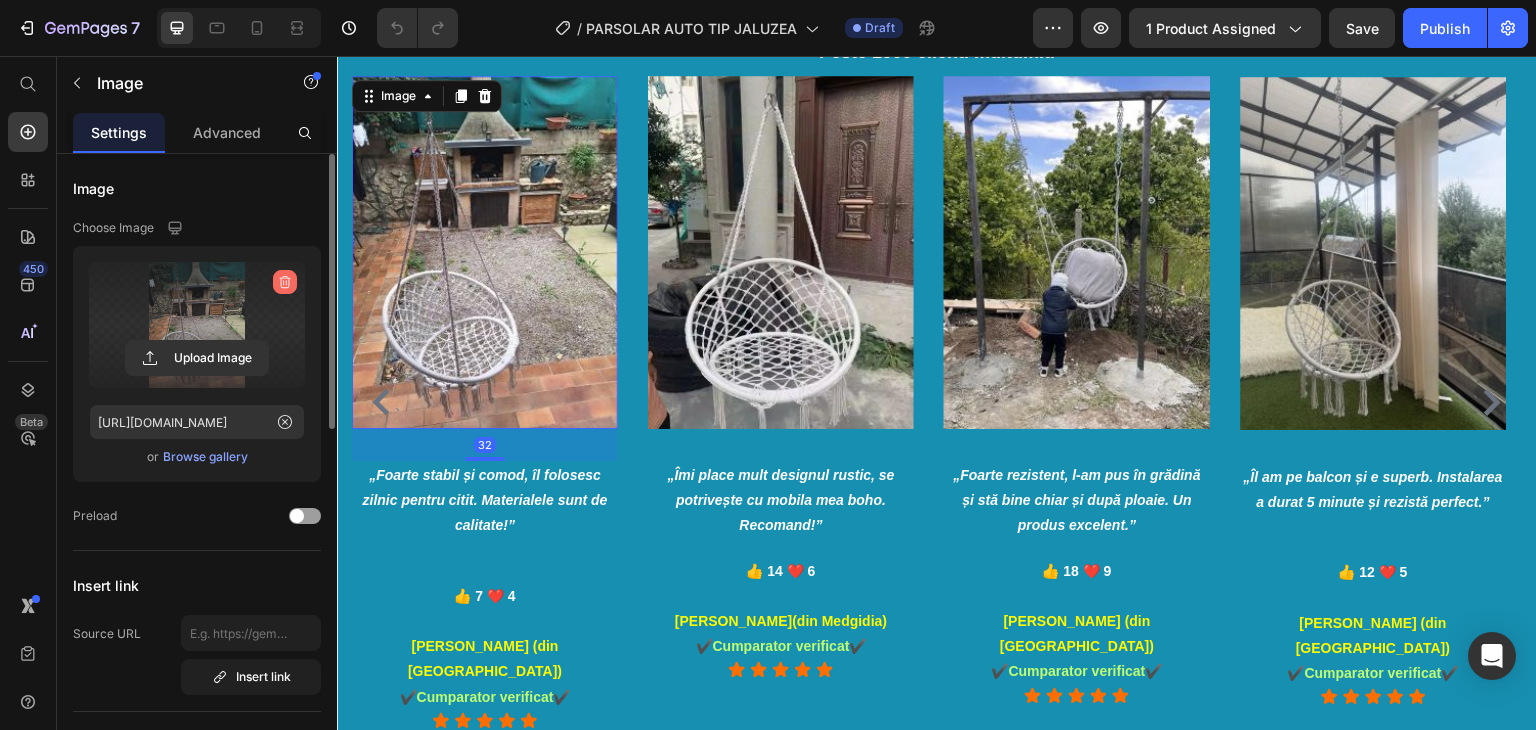 drag, startPoint x: 283, startPoint y: 282, endPoint x: 223, endPoint y: 189, distance: 110.6752 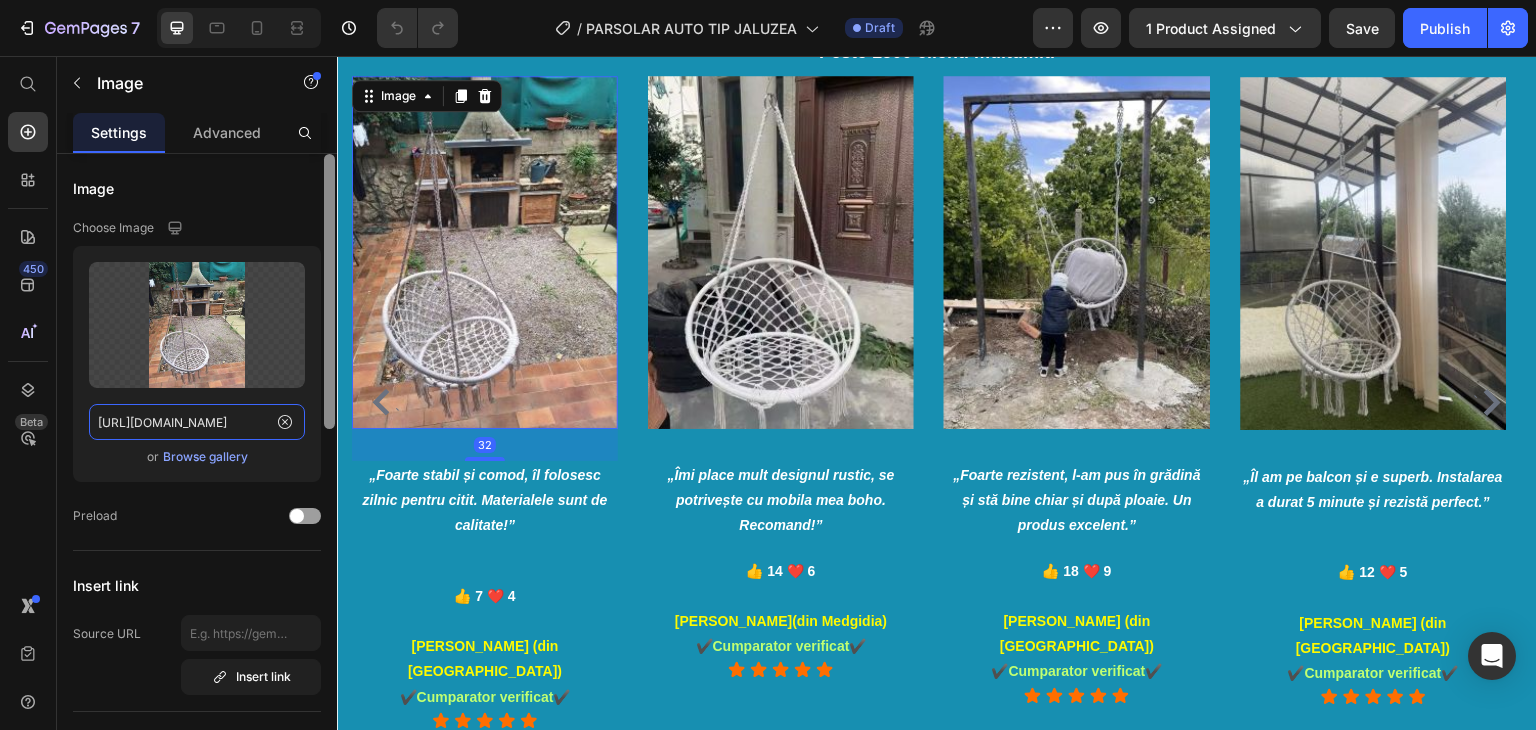 type 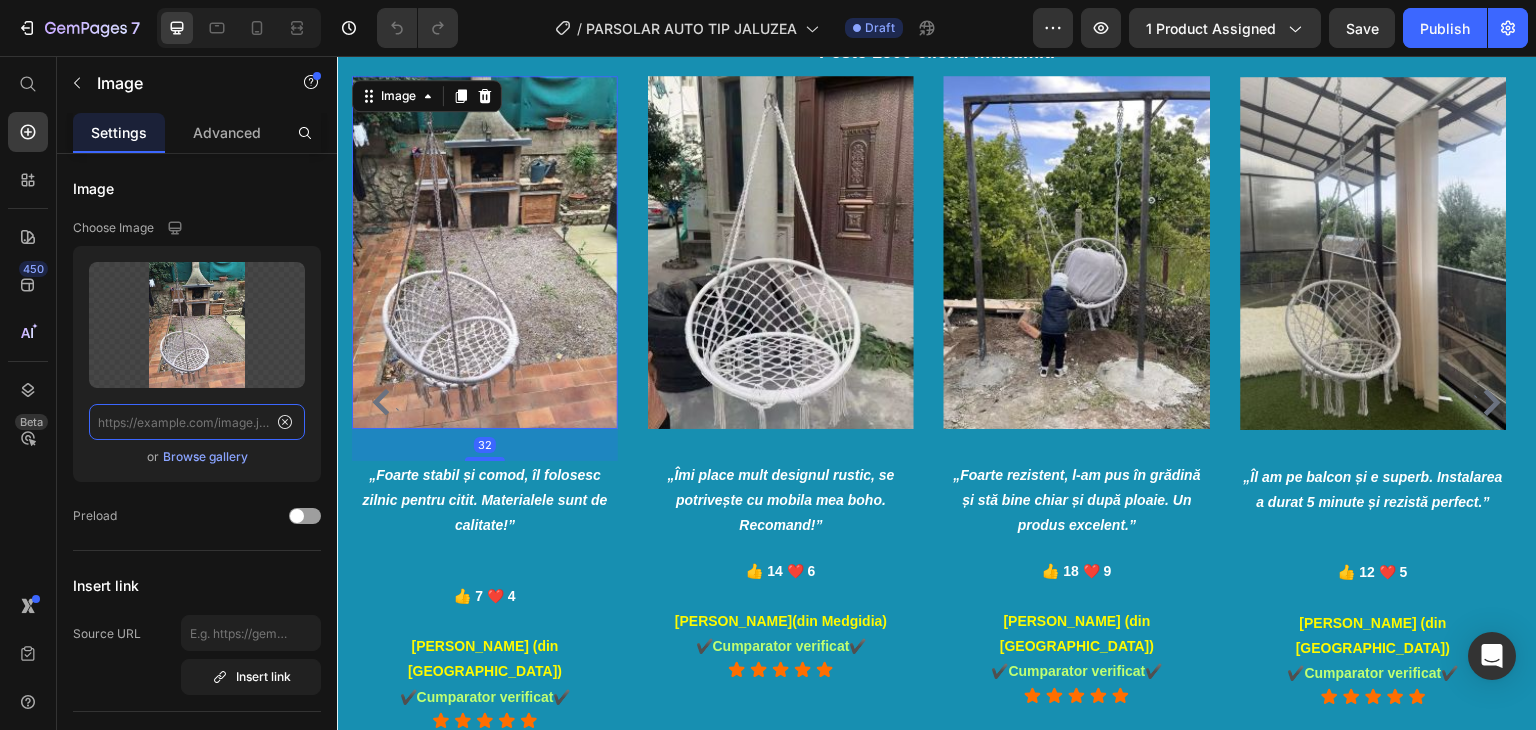 scroll, scrollTop: 0, scrollLeft: 0, axis: both 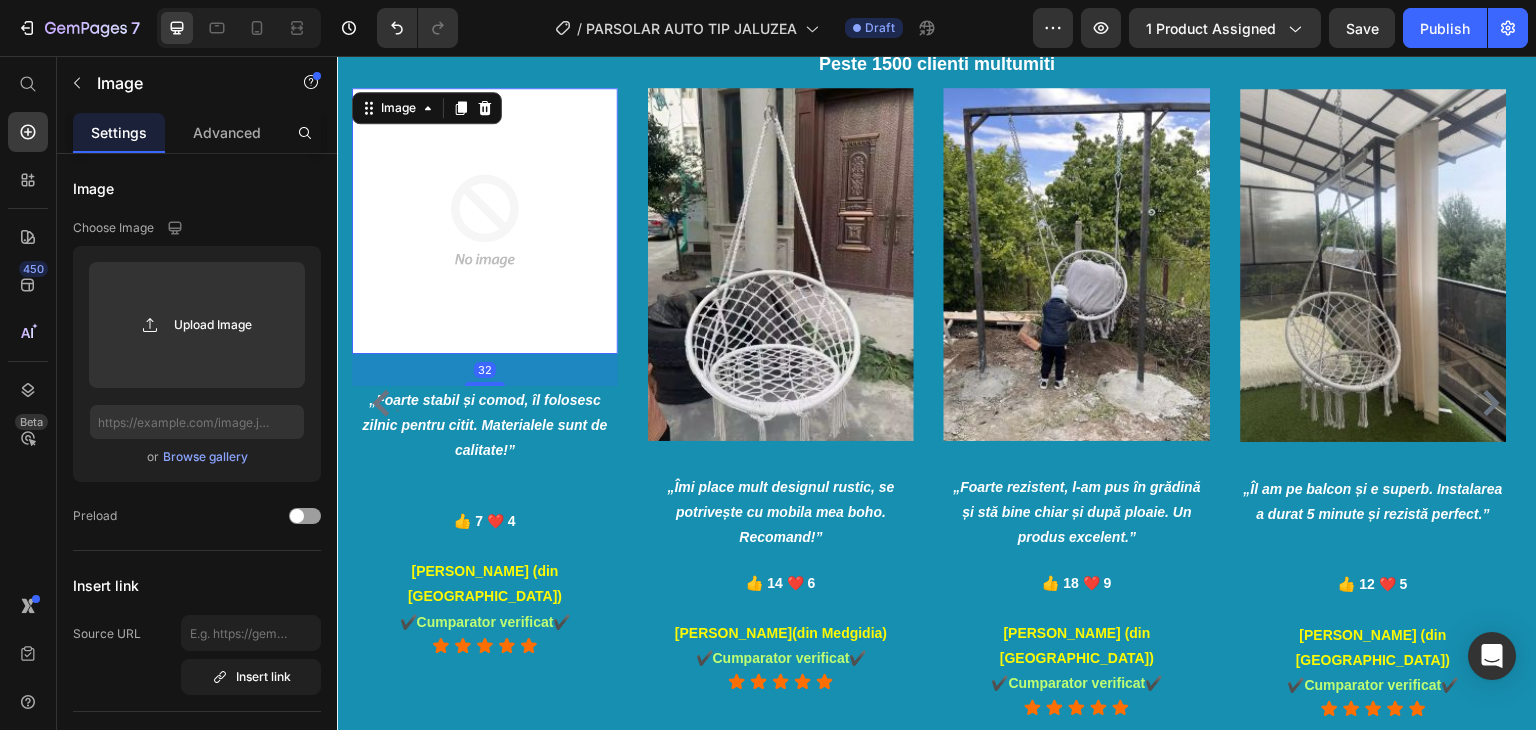 click at bounding box center (781, 264) 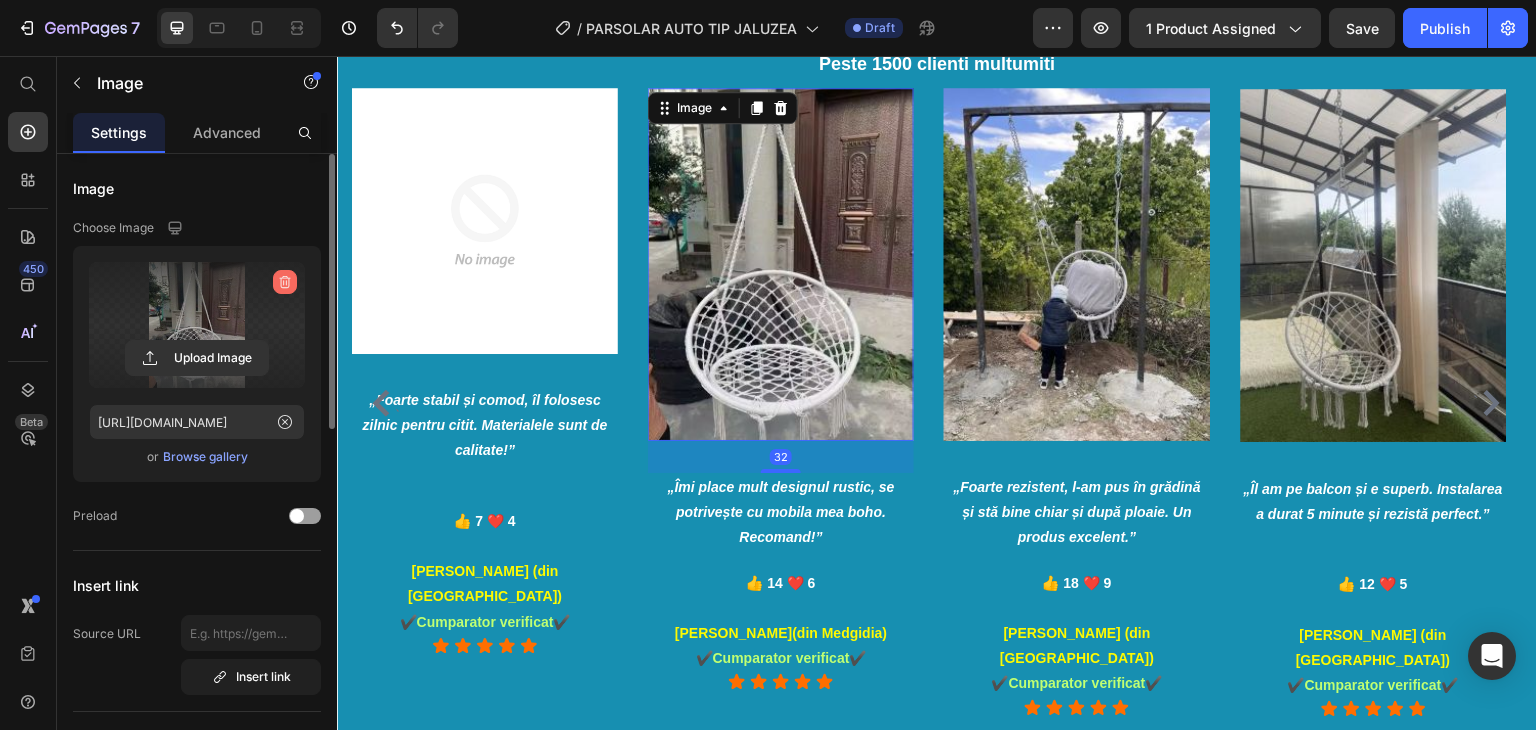 click 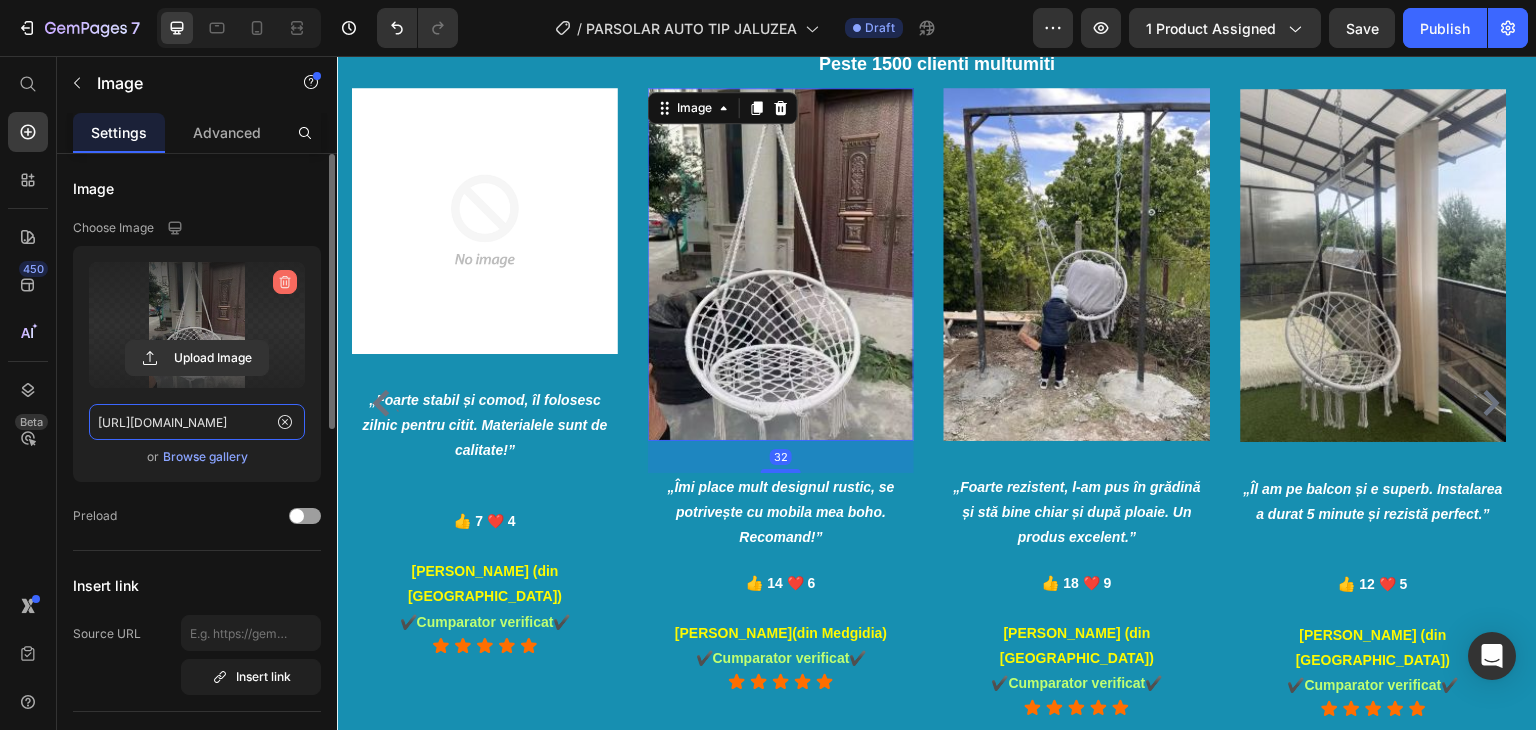type 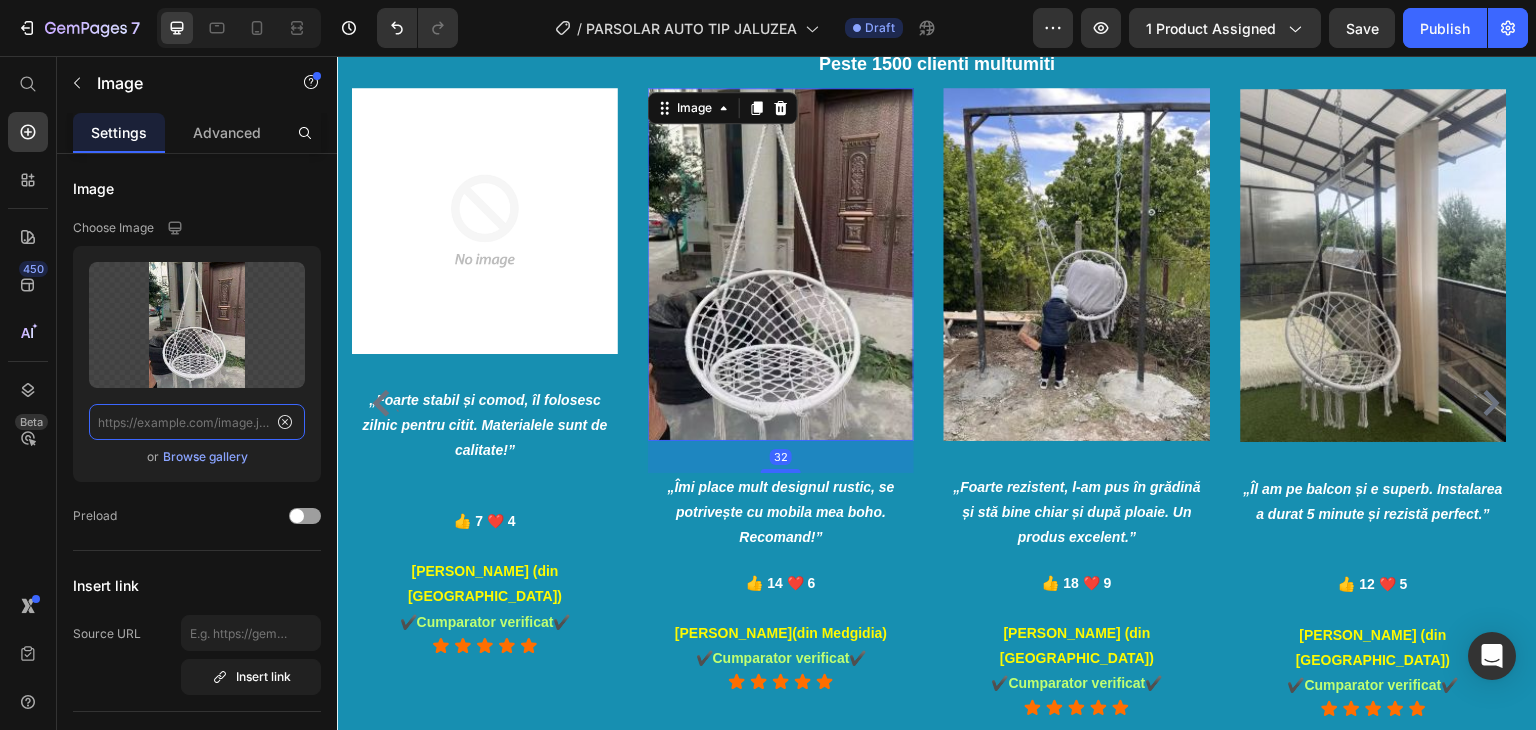scroll, scrollTop: 0, scrollLeft: 0, axis: both 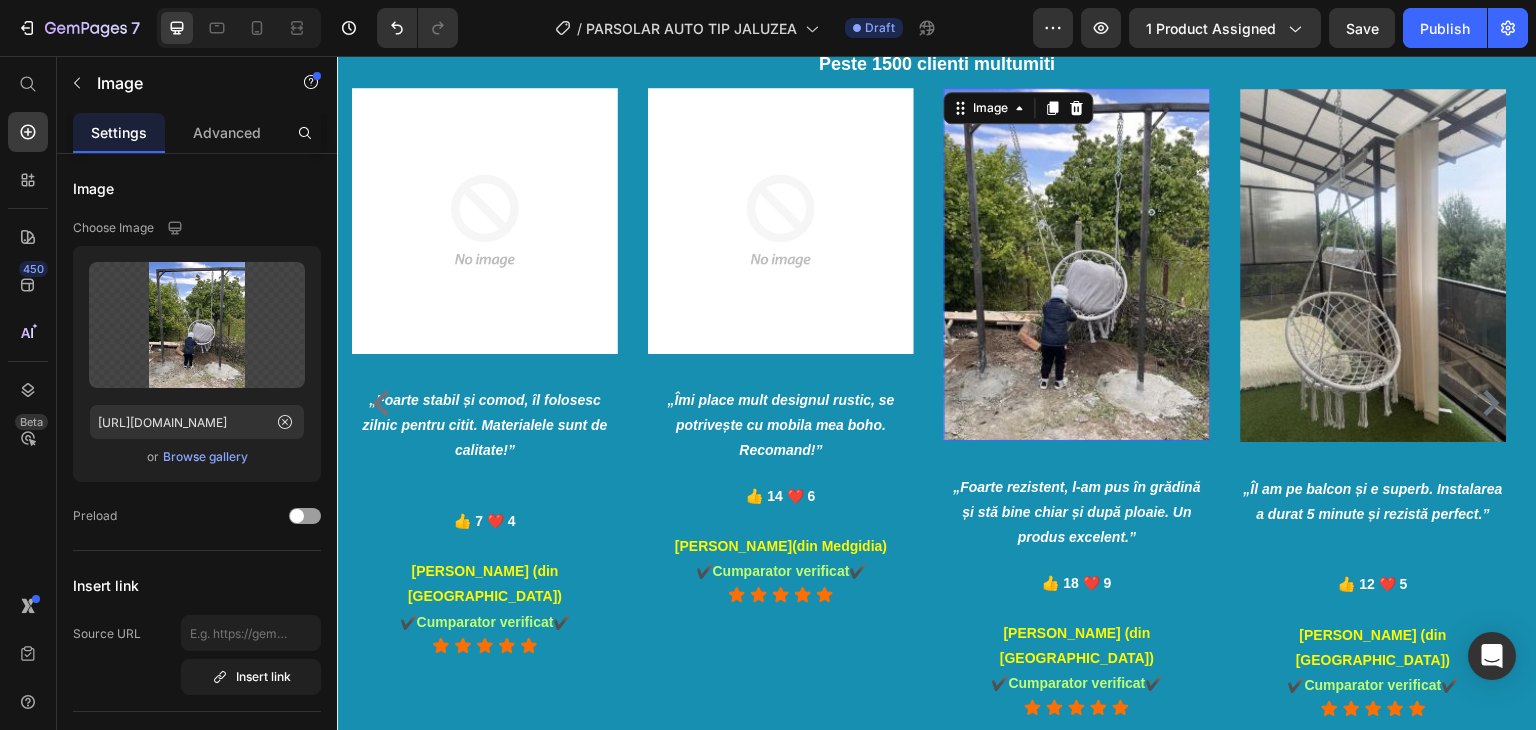 click at bounding box center (1077, 264) 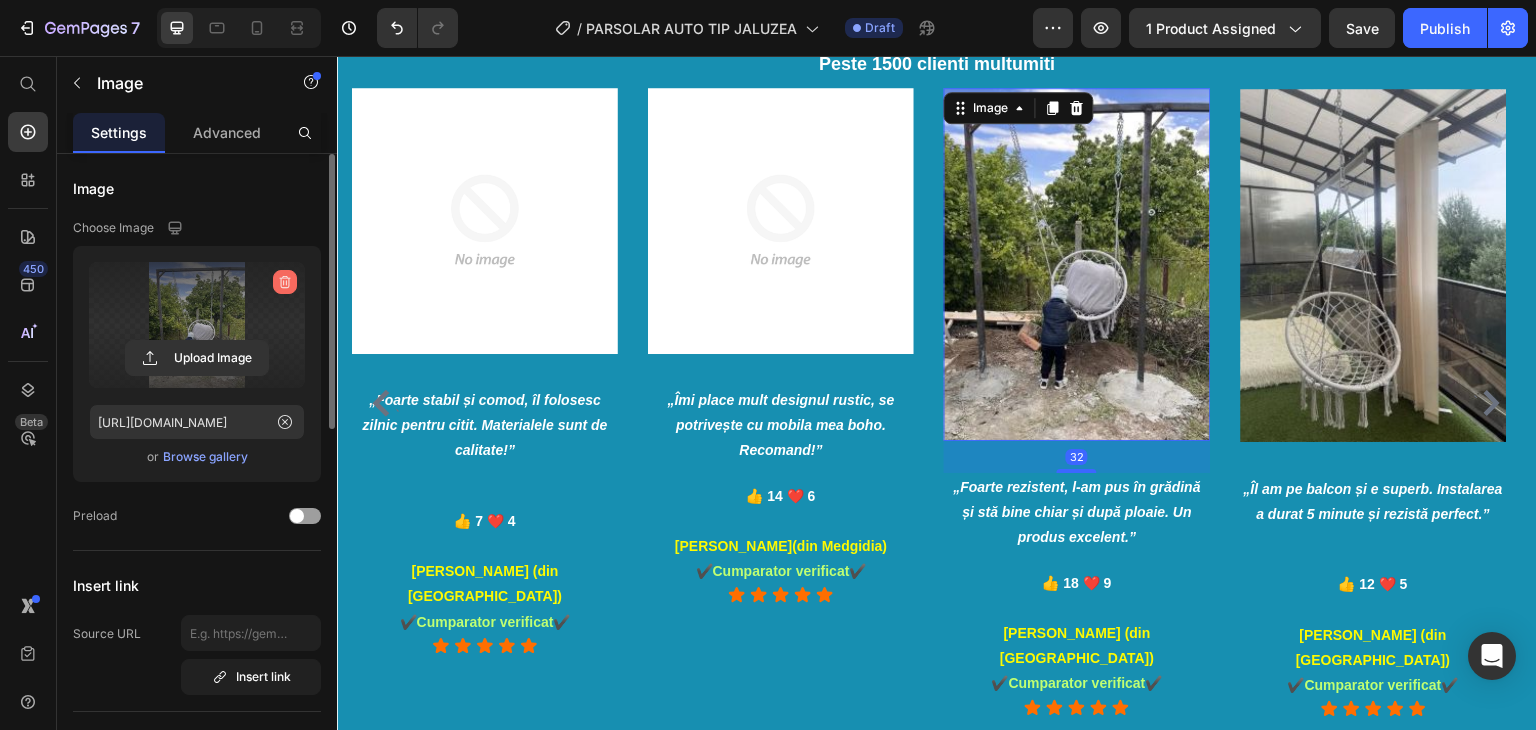 click 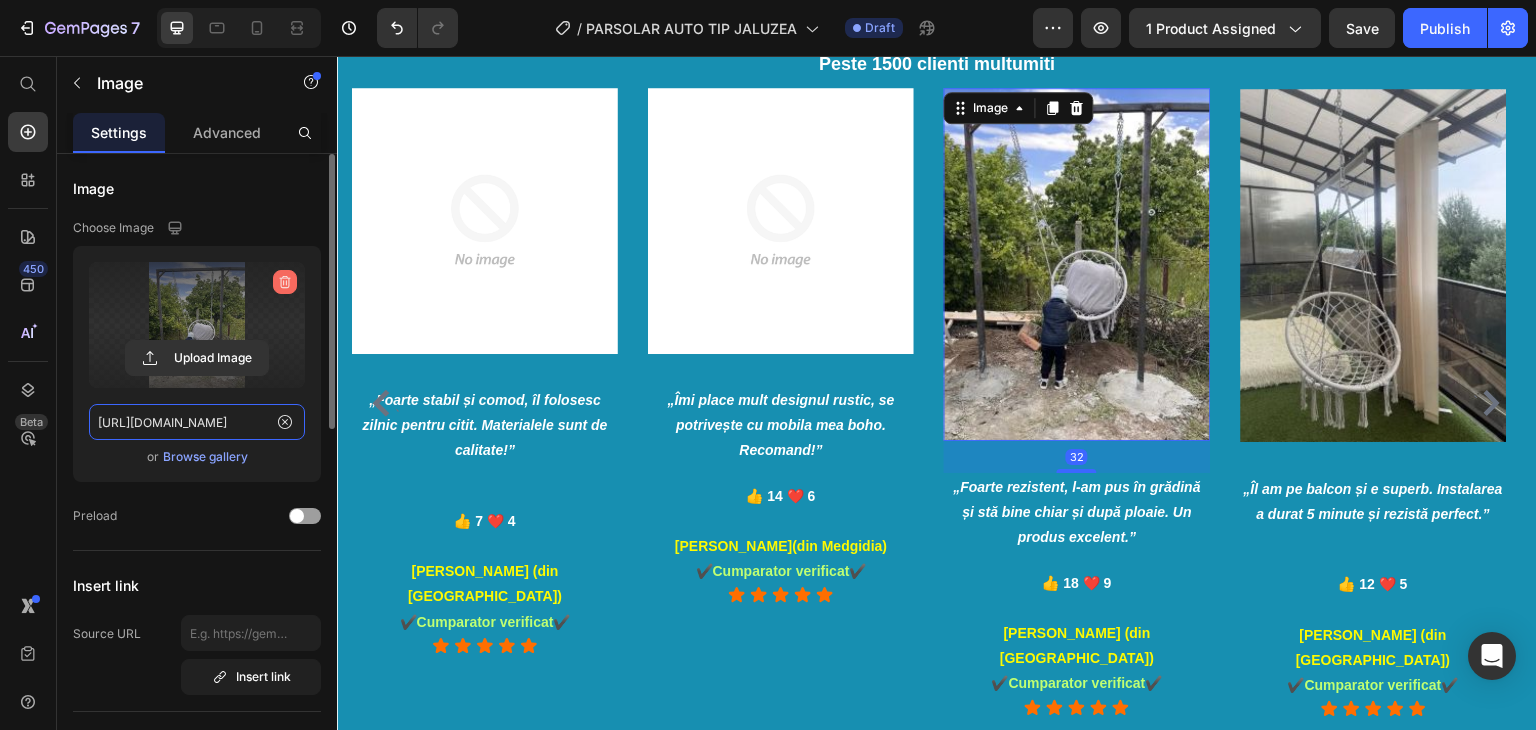 type 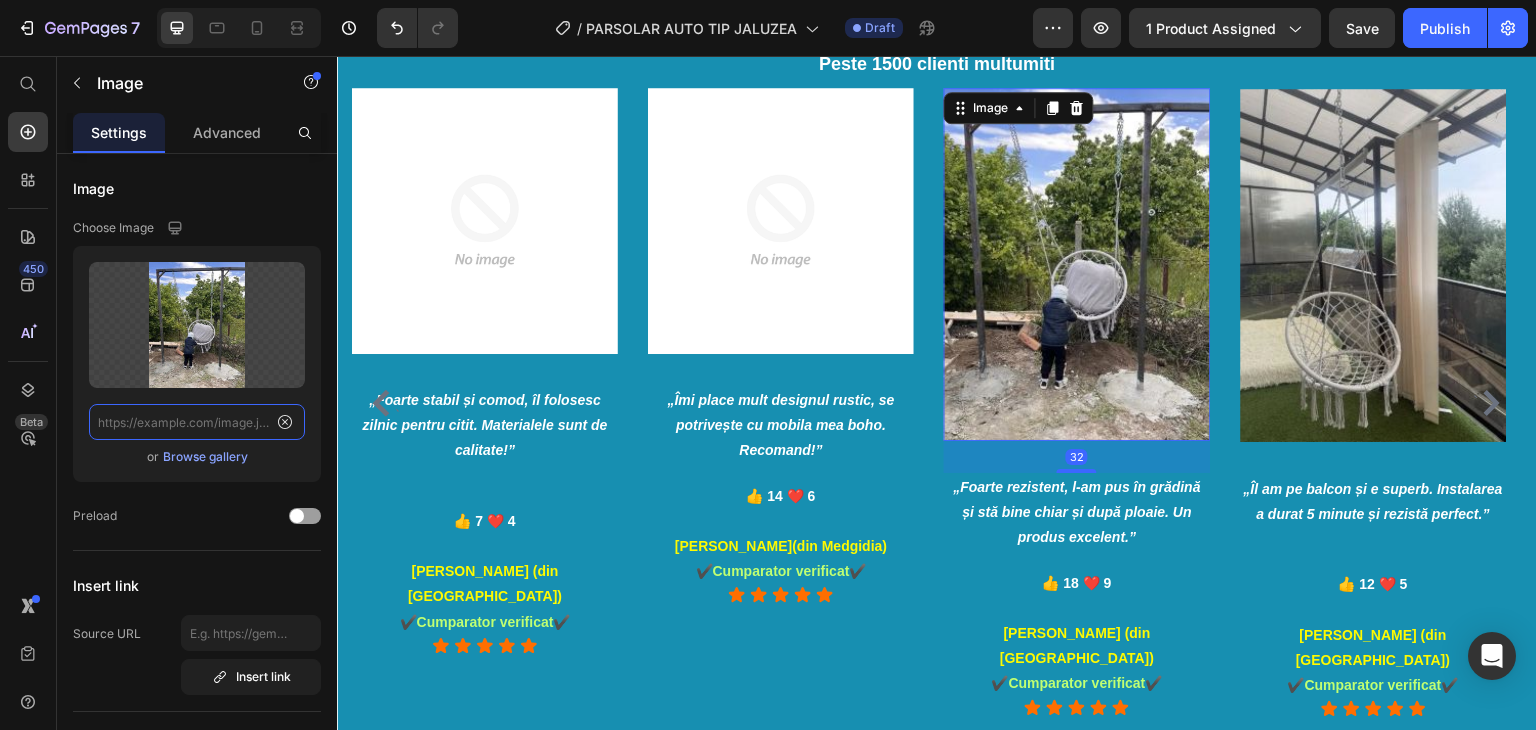 scroll, scrollTop: 0, scrollLeft: 0, axis: both 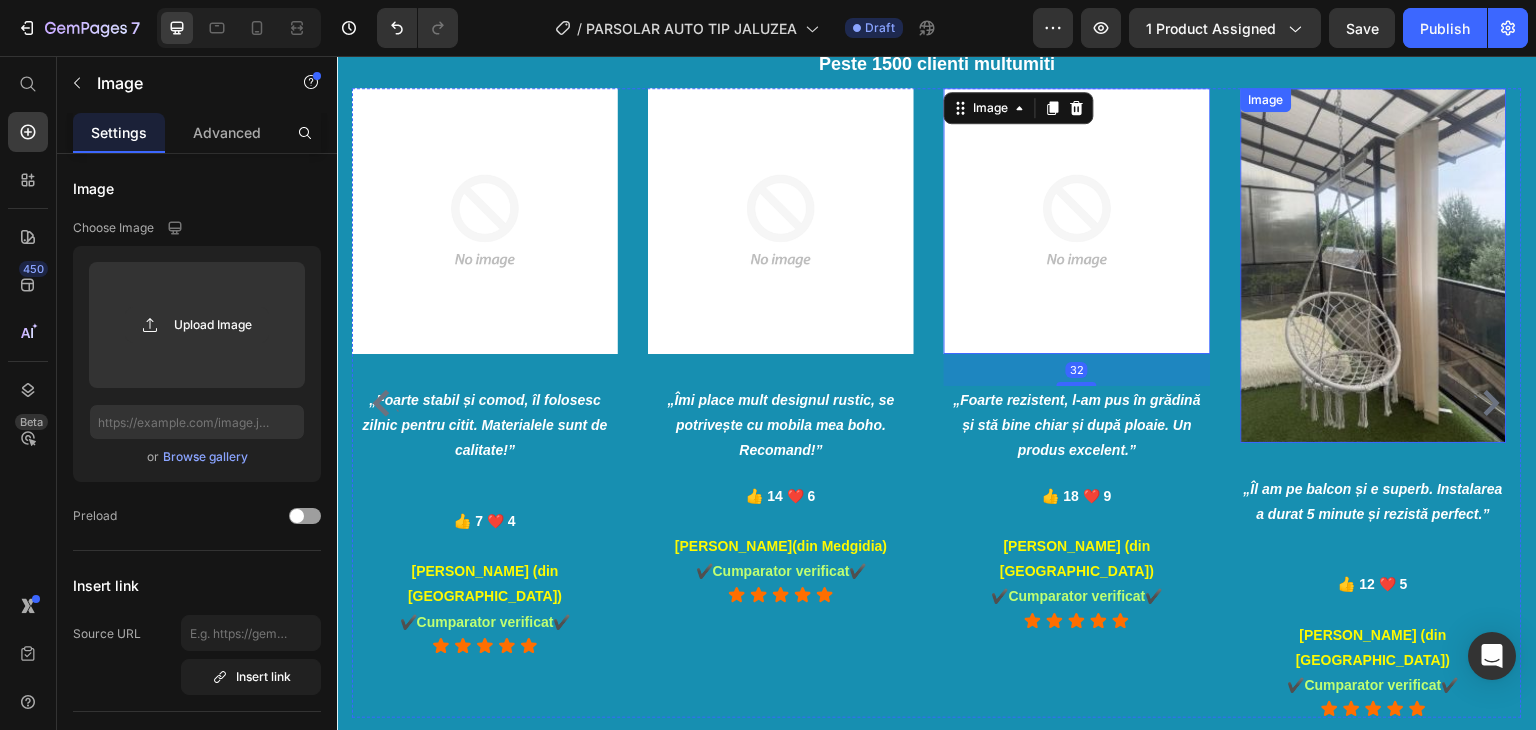 click at bounding box center (1374, 265) 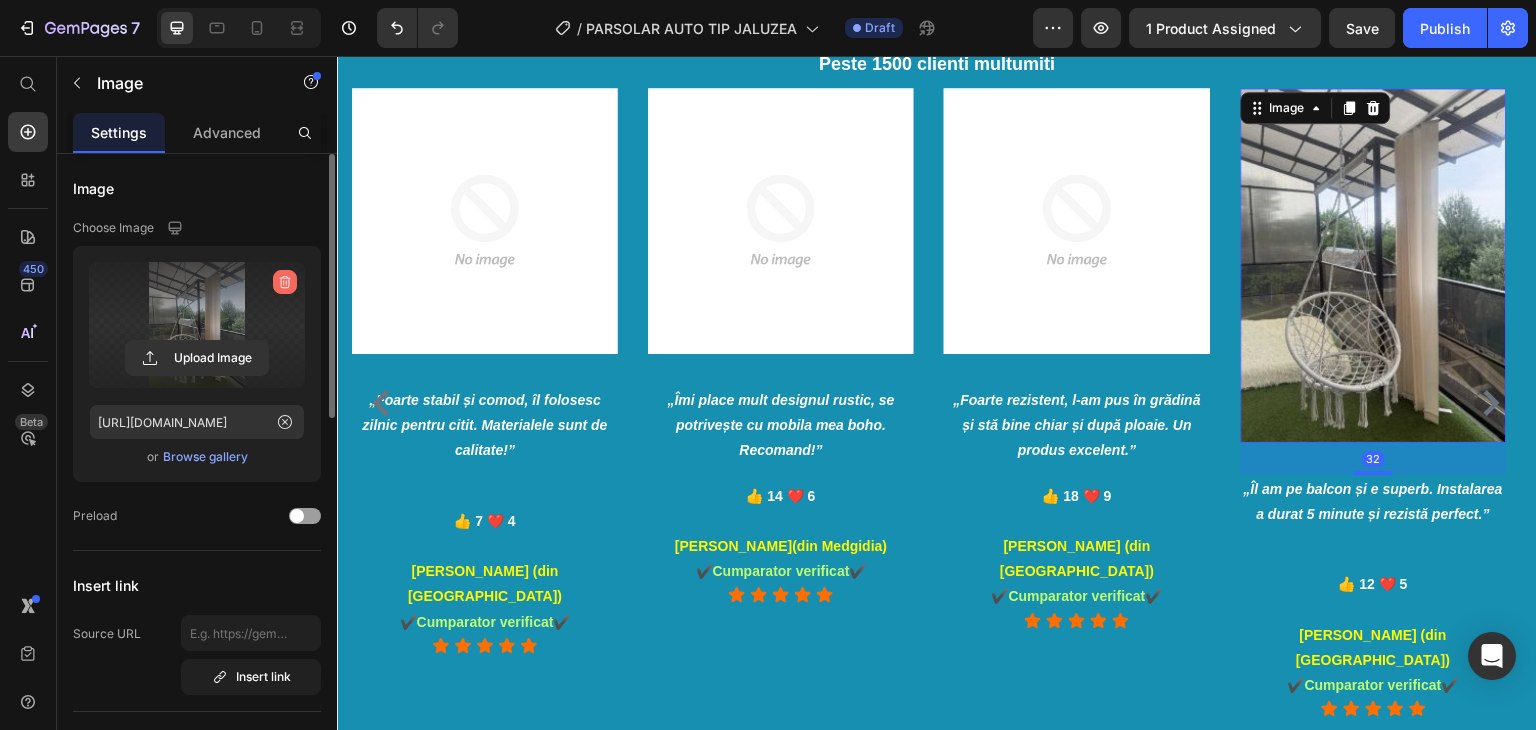 drag, startPoint x: 278, startPoint y: 271, endPoint x: 103, endPoint y: 156, distance: 209.40392 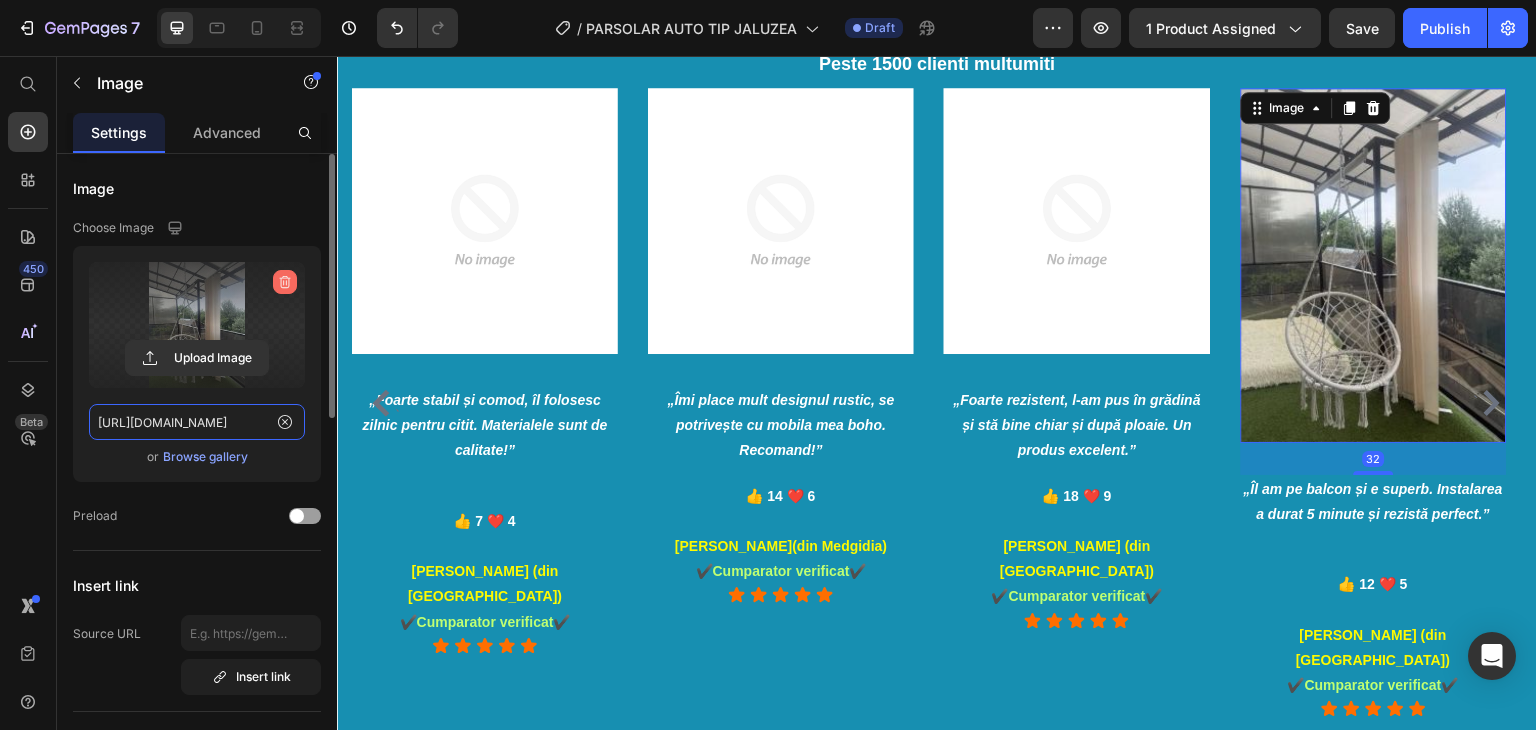 type 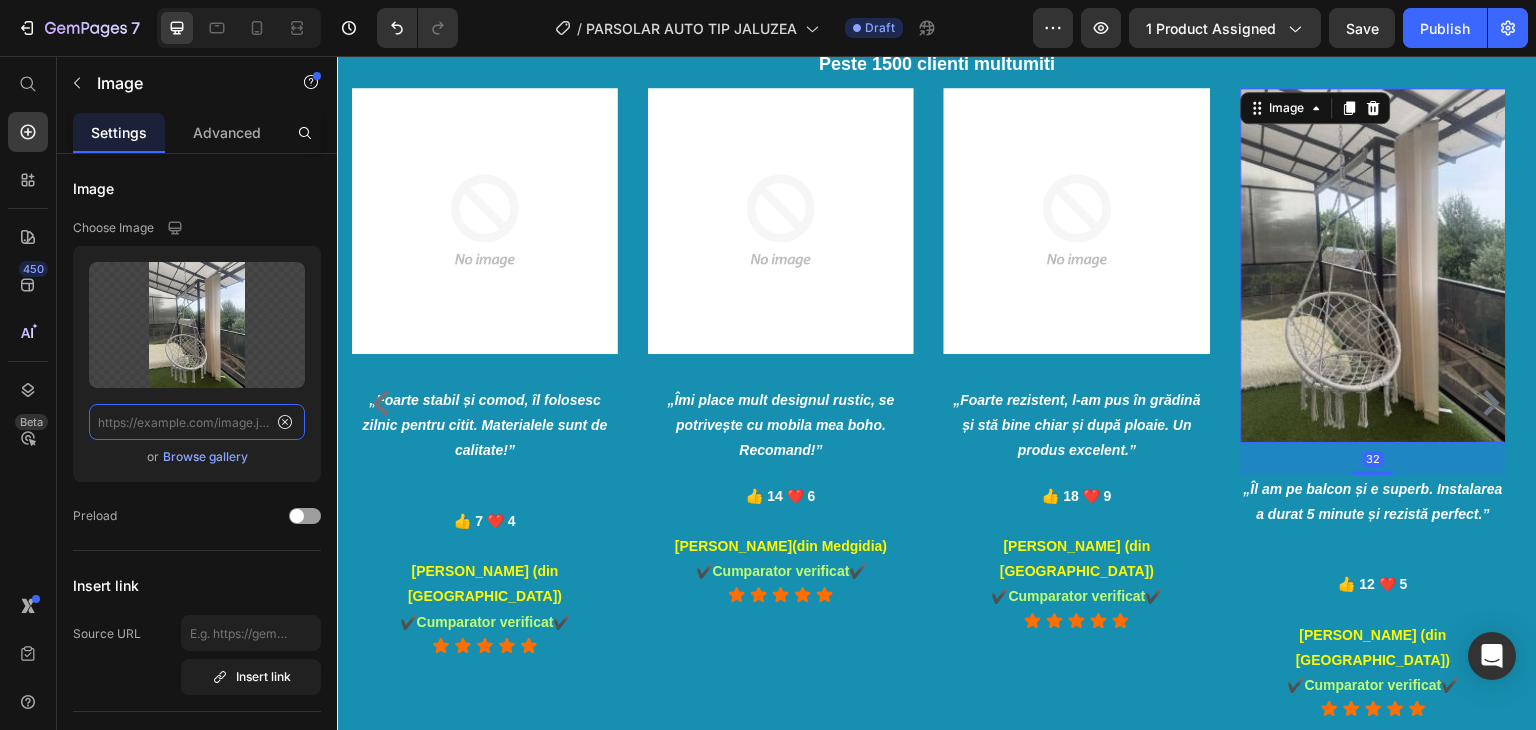 scroll, scrollTop: 0, scrollLeft: 0, axis: both 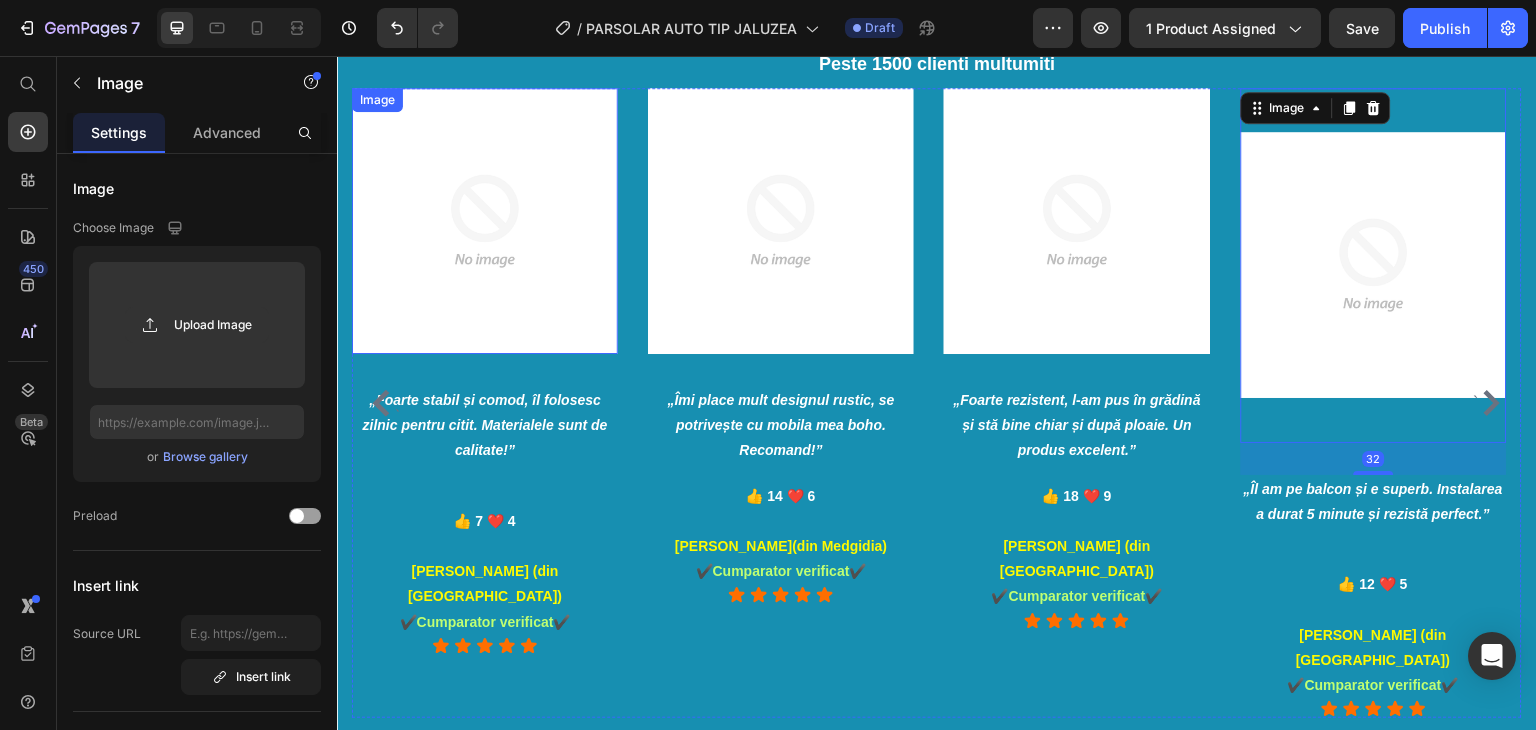 click at bounding box center [485, 221] 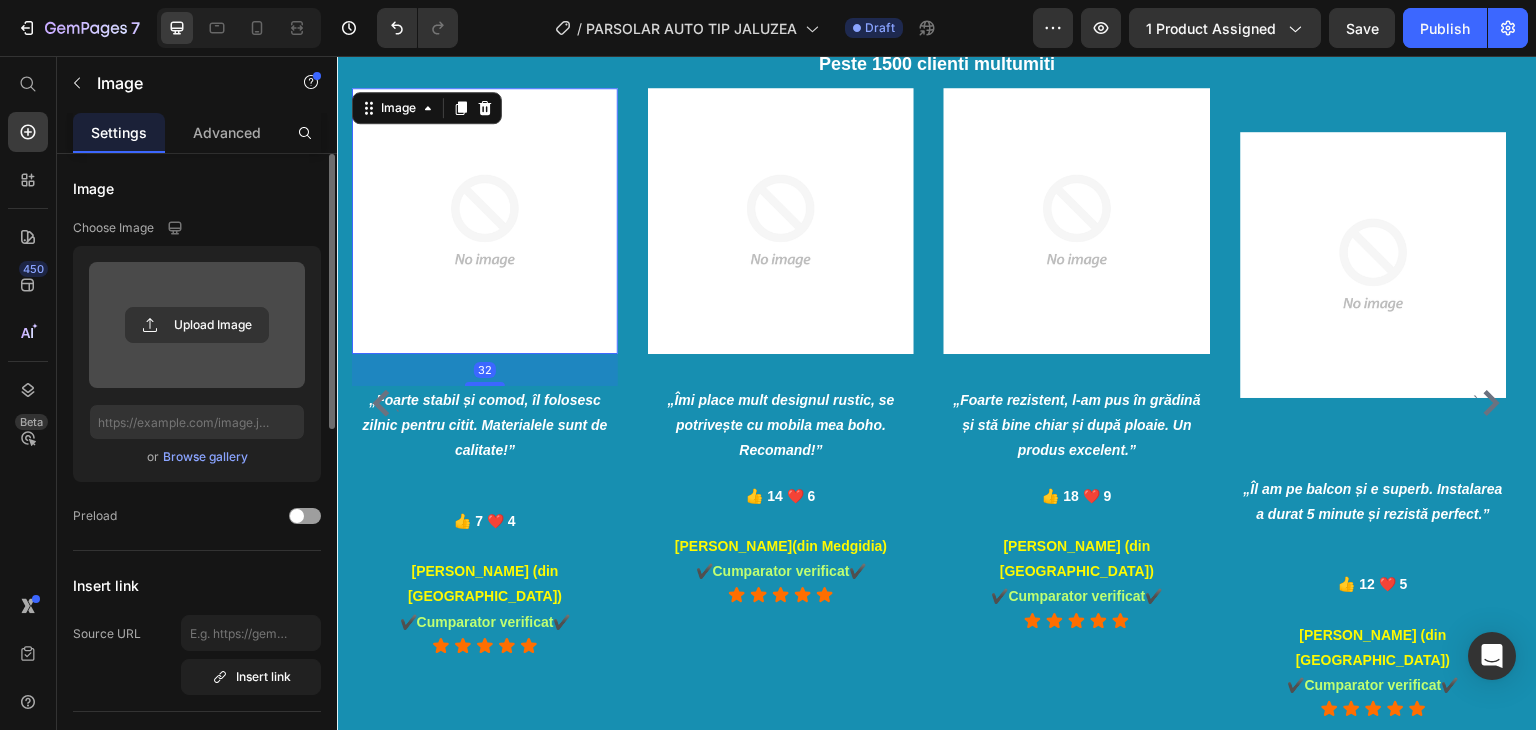 click at bounding box center (197, 325) 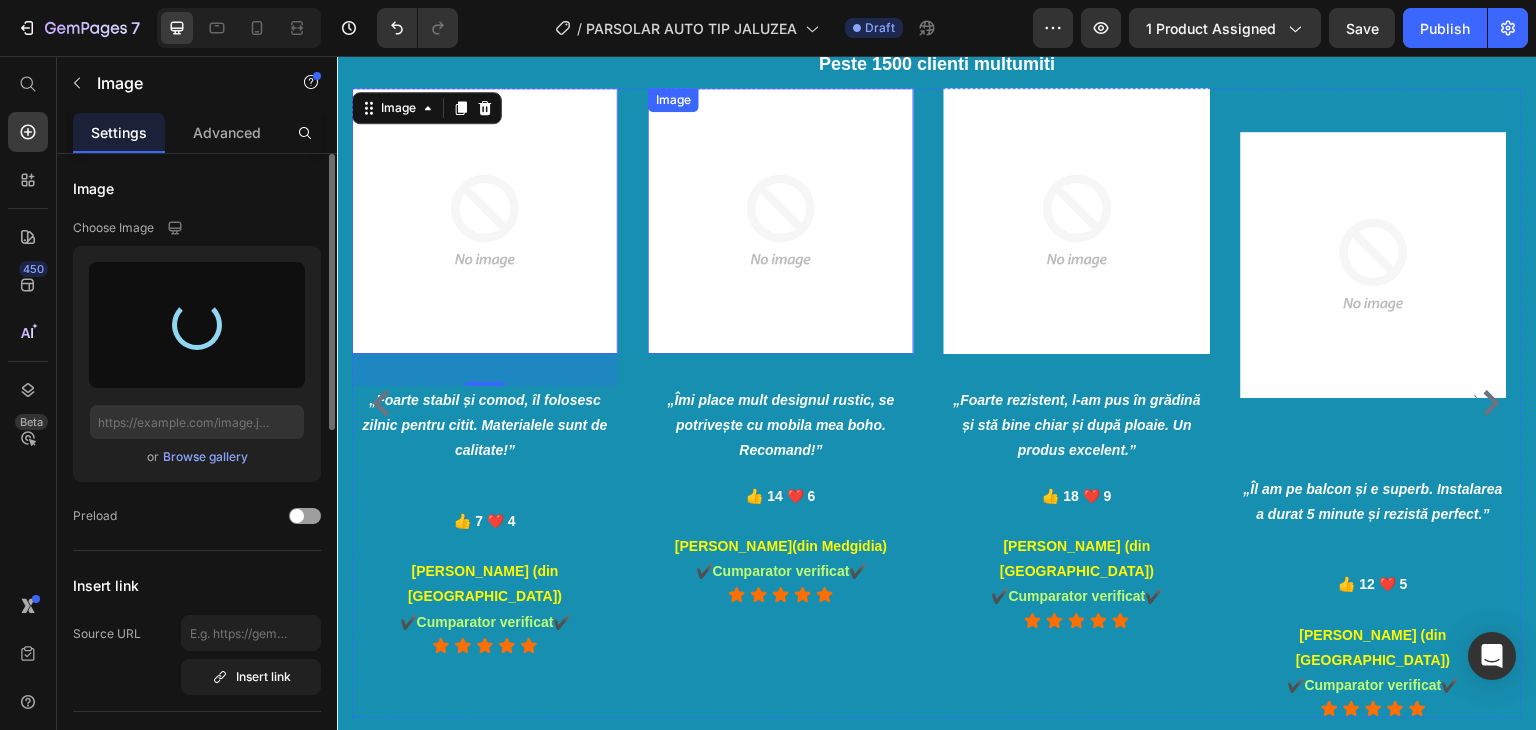 type on "[URL][DOMAIN_NAME]" 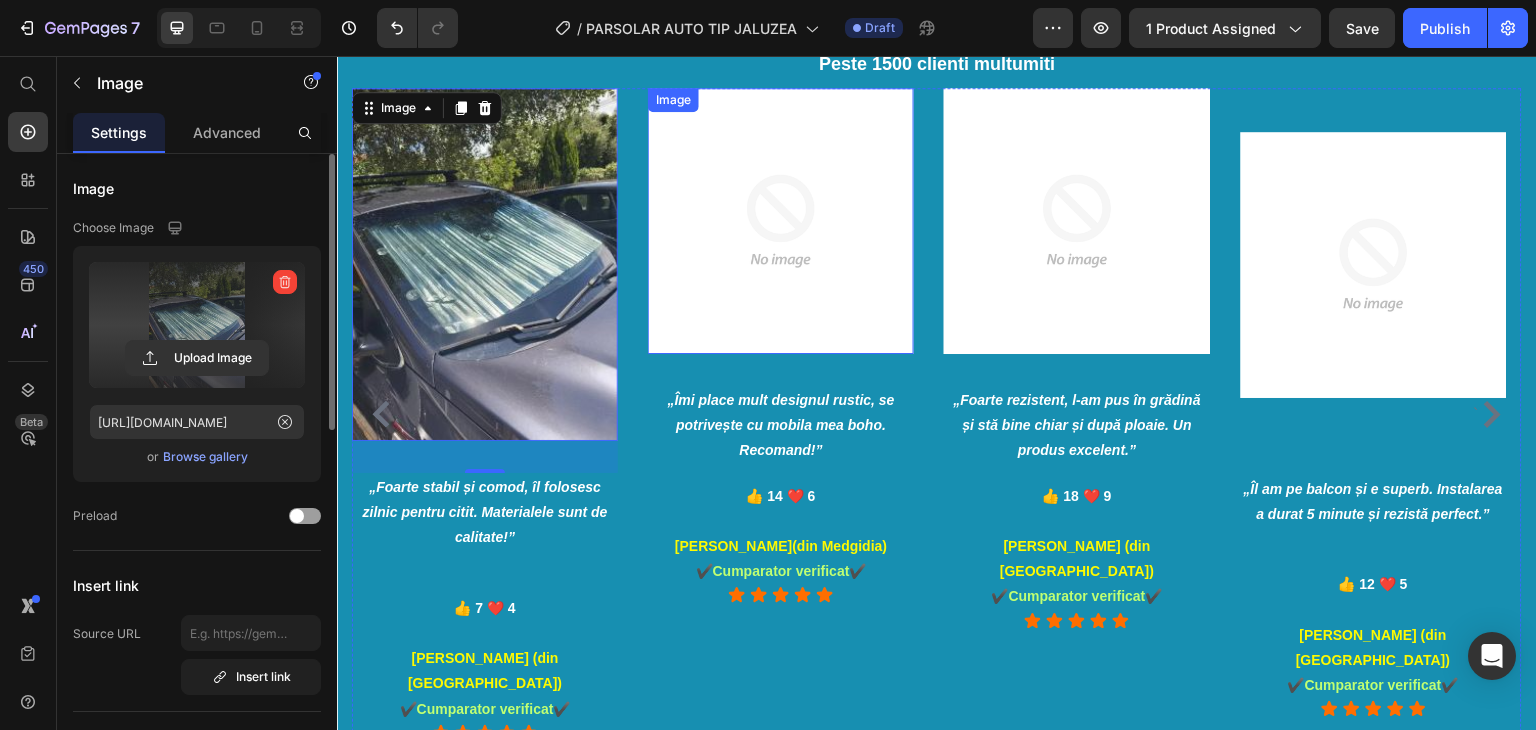 scroll, scrollTop: 3300, scrollLeft: 0, axis: vertical 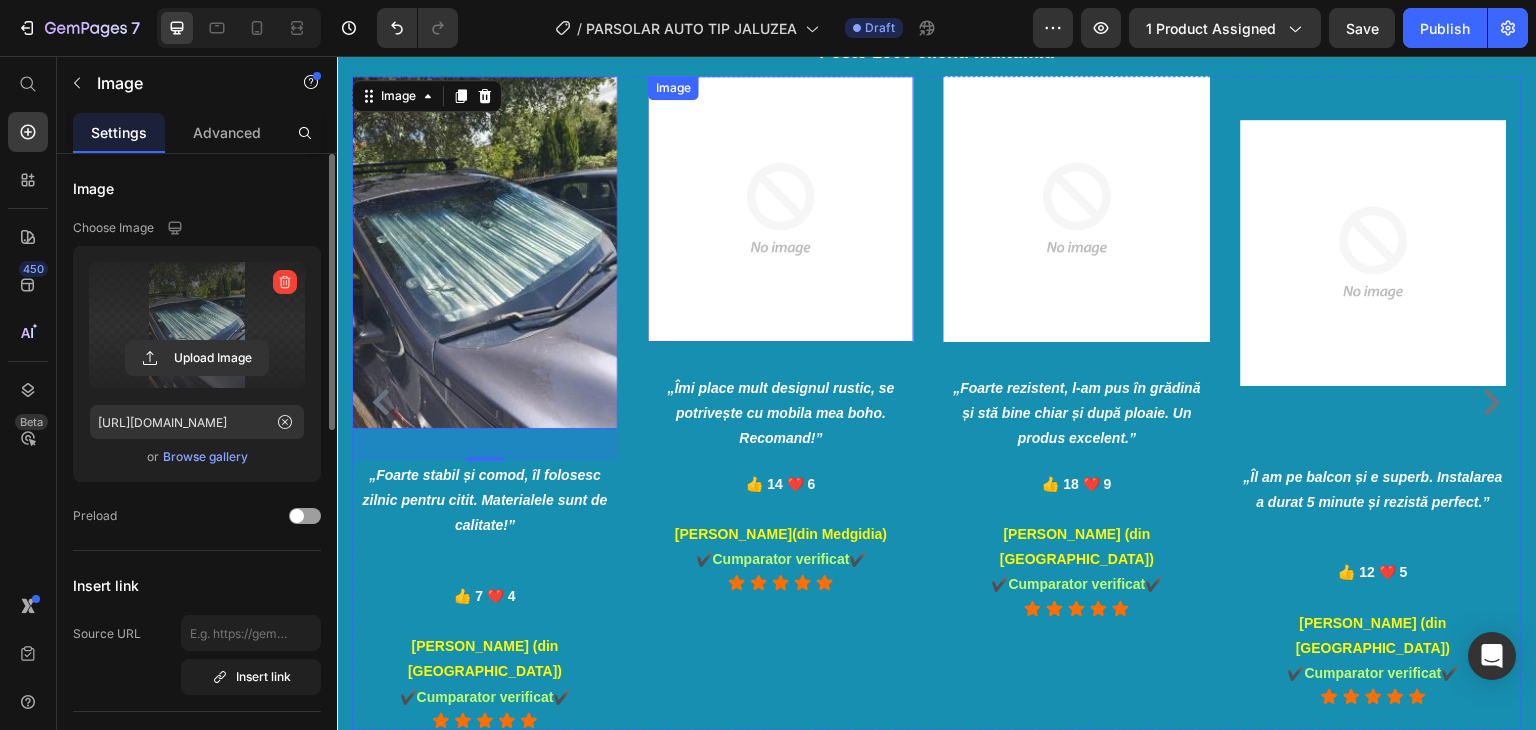click at bounding box center [781, 209] 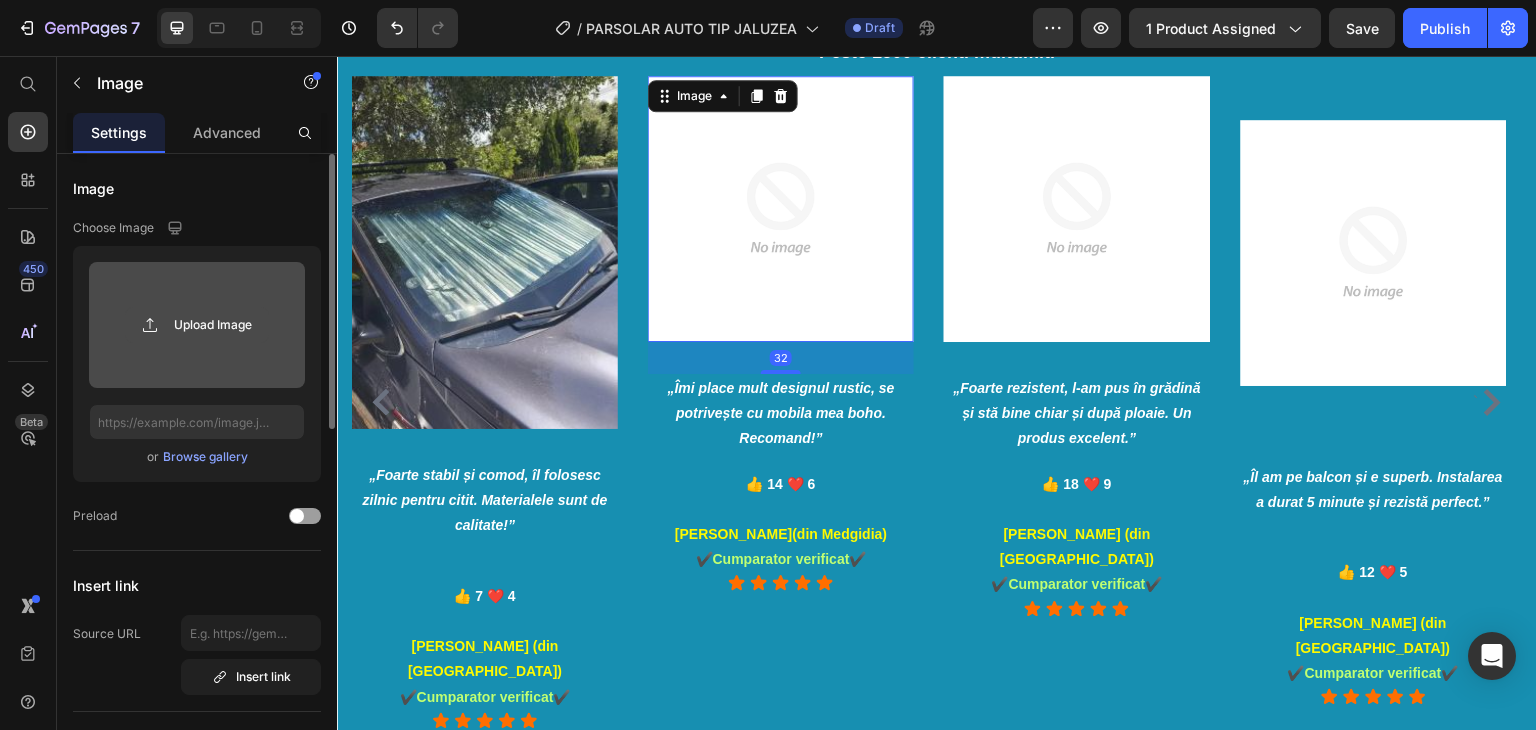 click 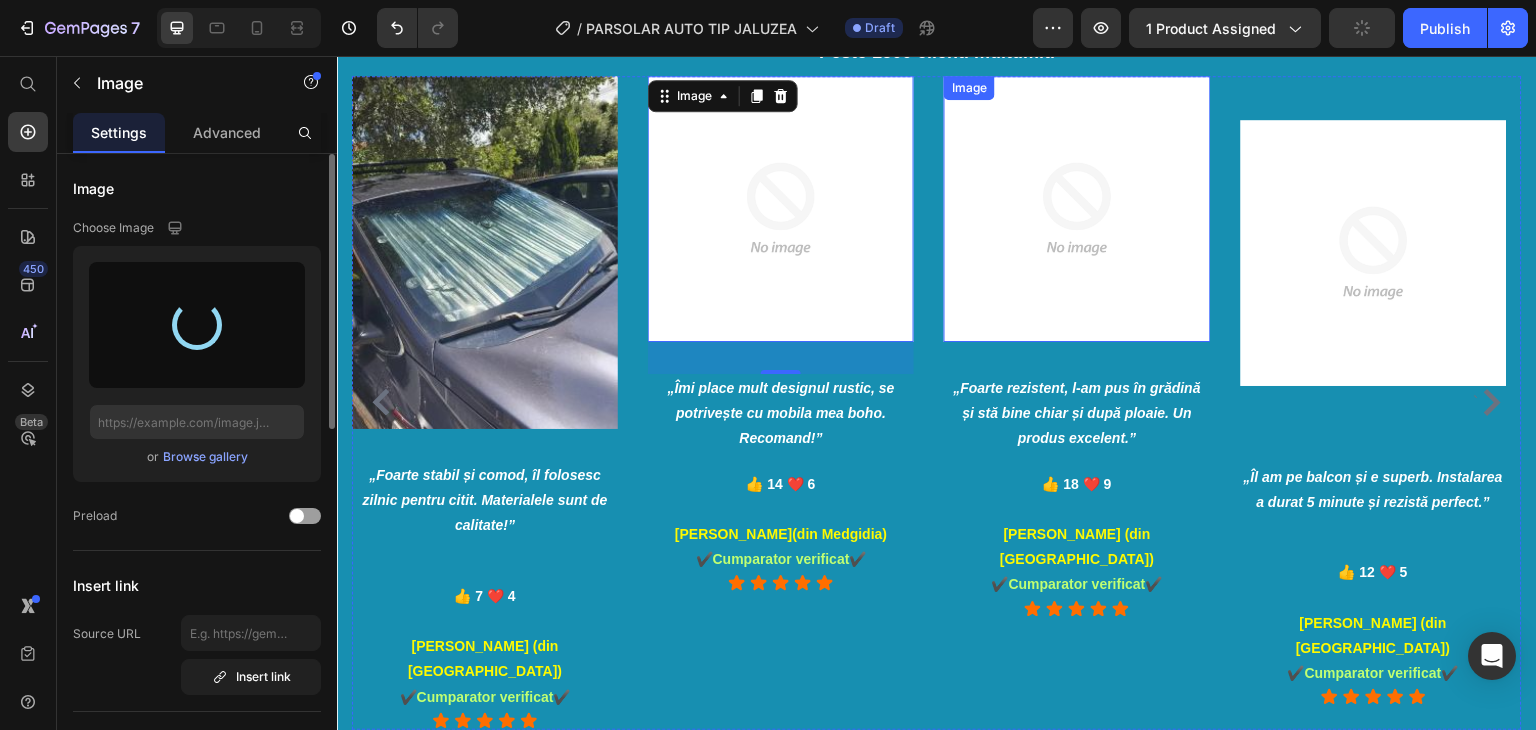 type on "[URL][DOMAIN_NAME]" 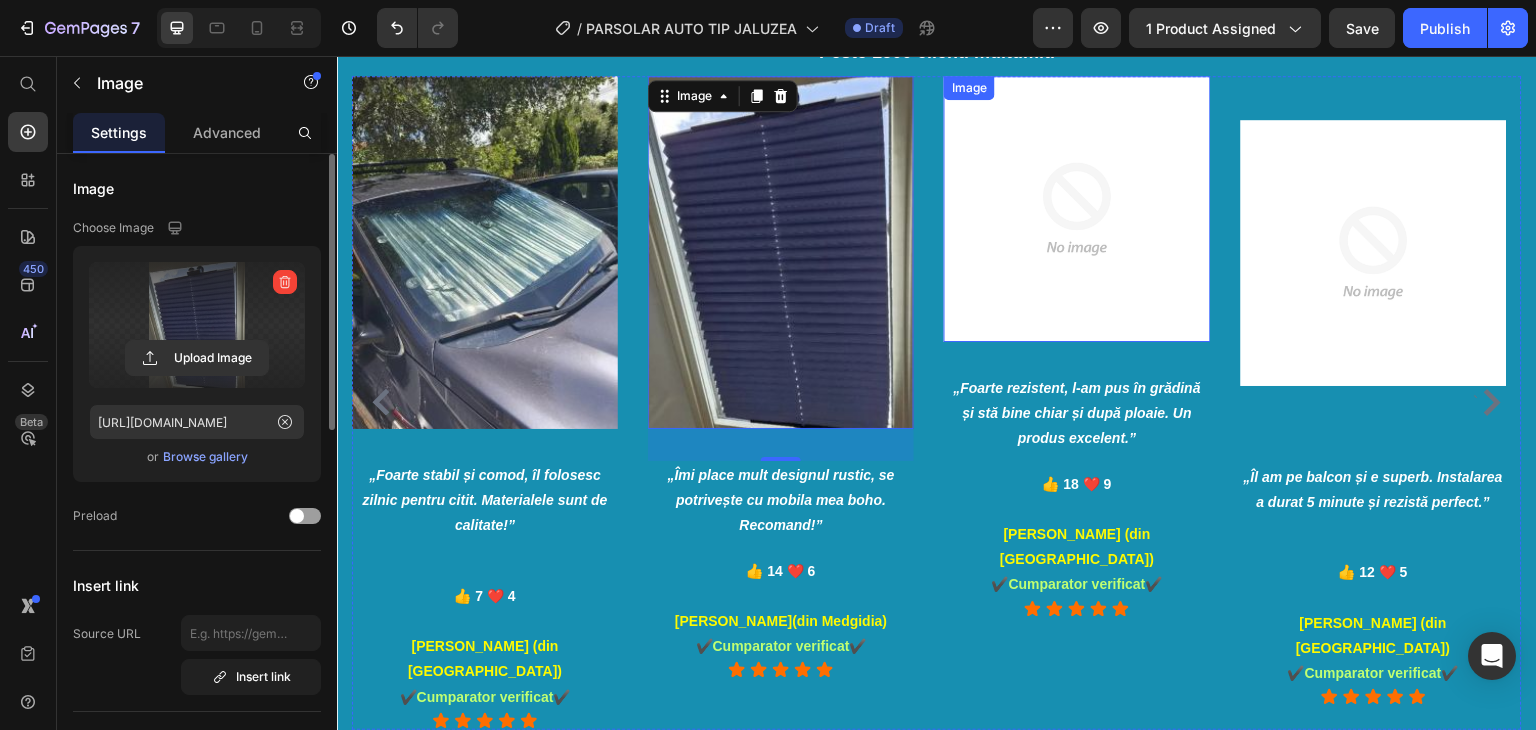 click at bounding box center [1077, 209] 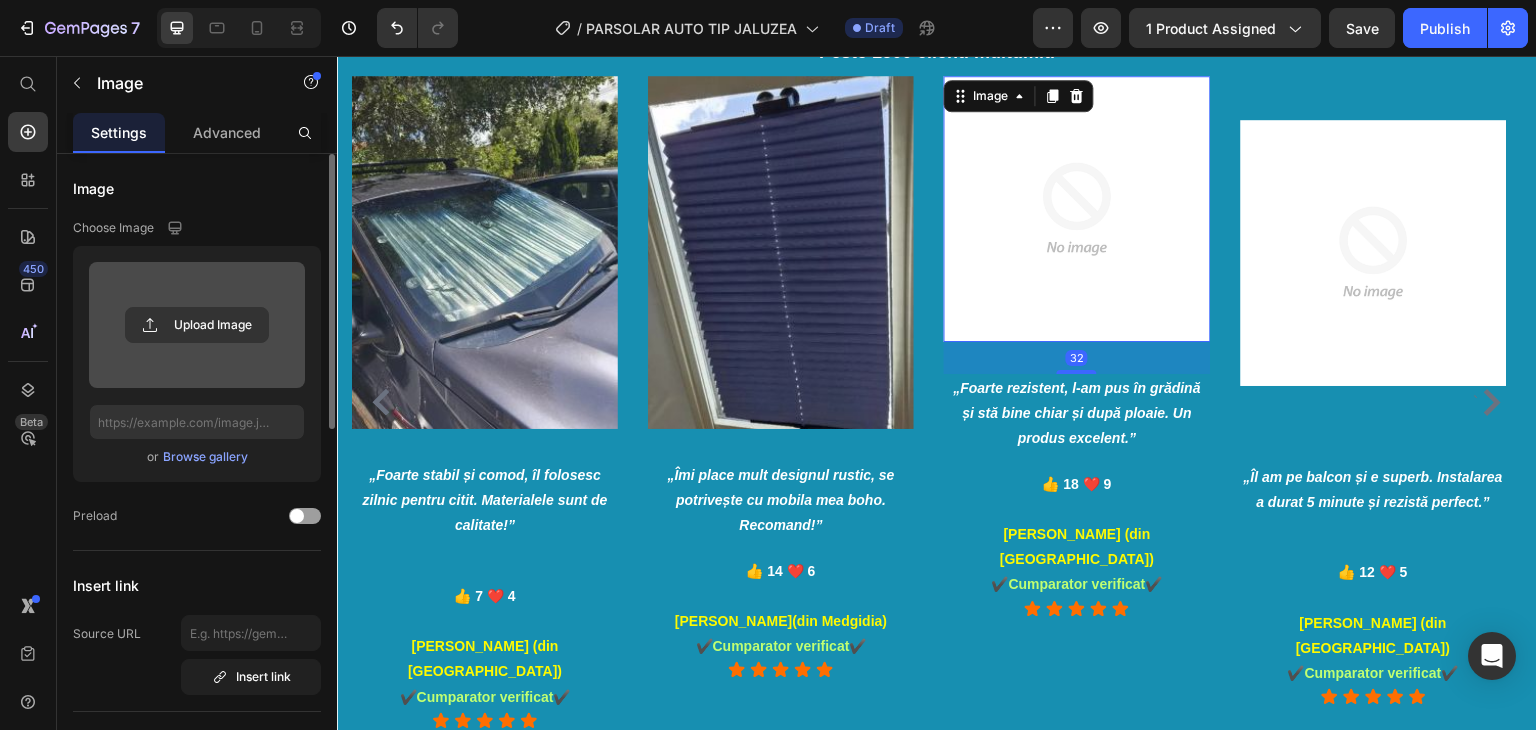 click at bounding box center (197, 325) 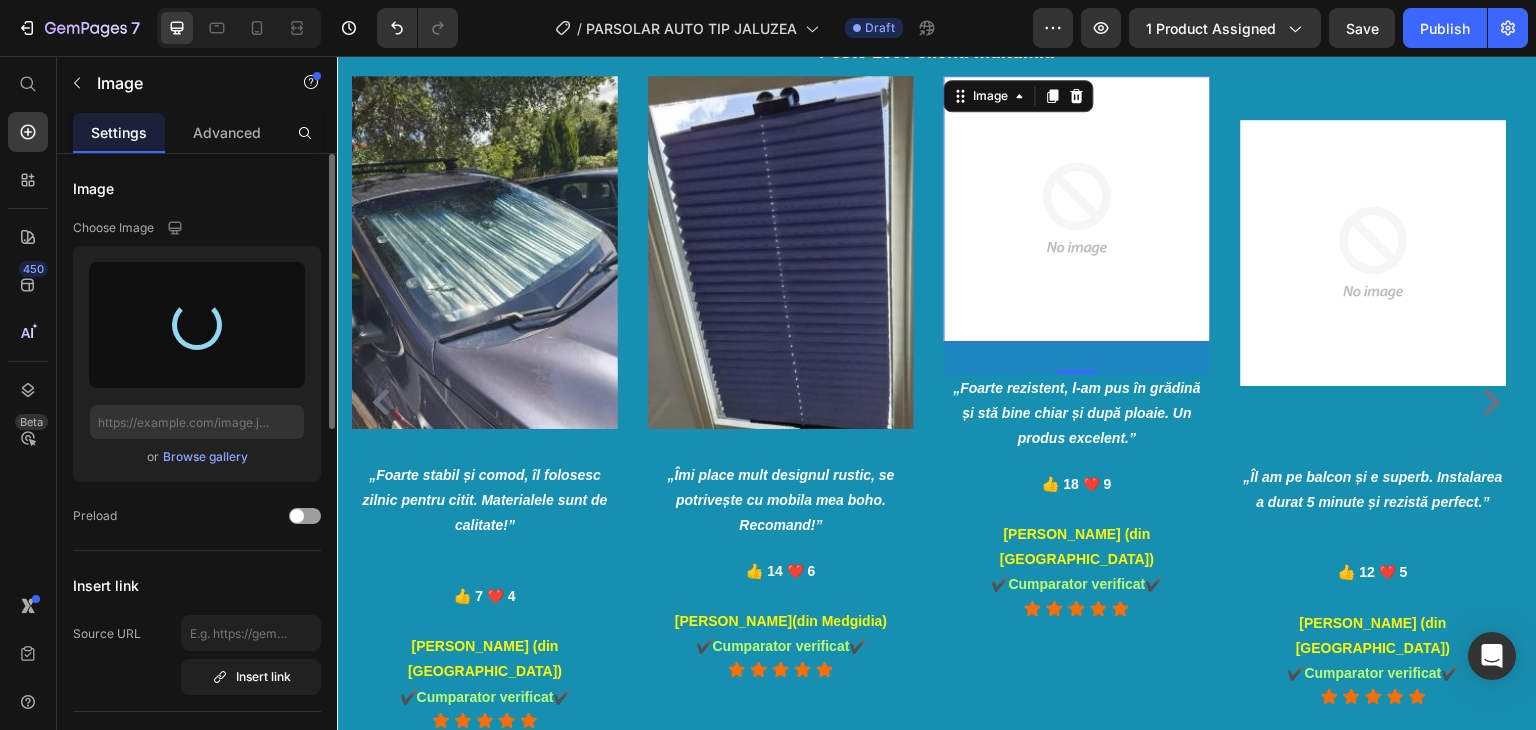 type on "[URL][DOMAIN_NAME]" 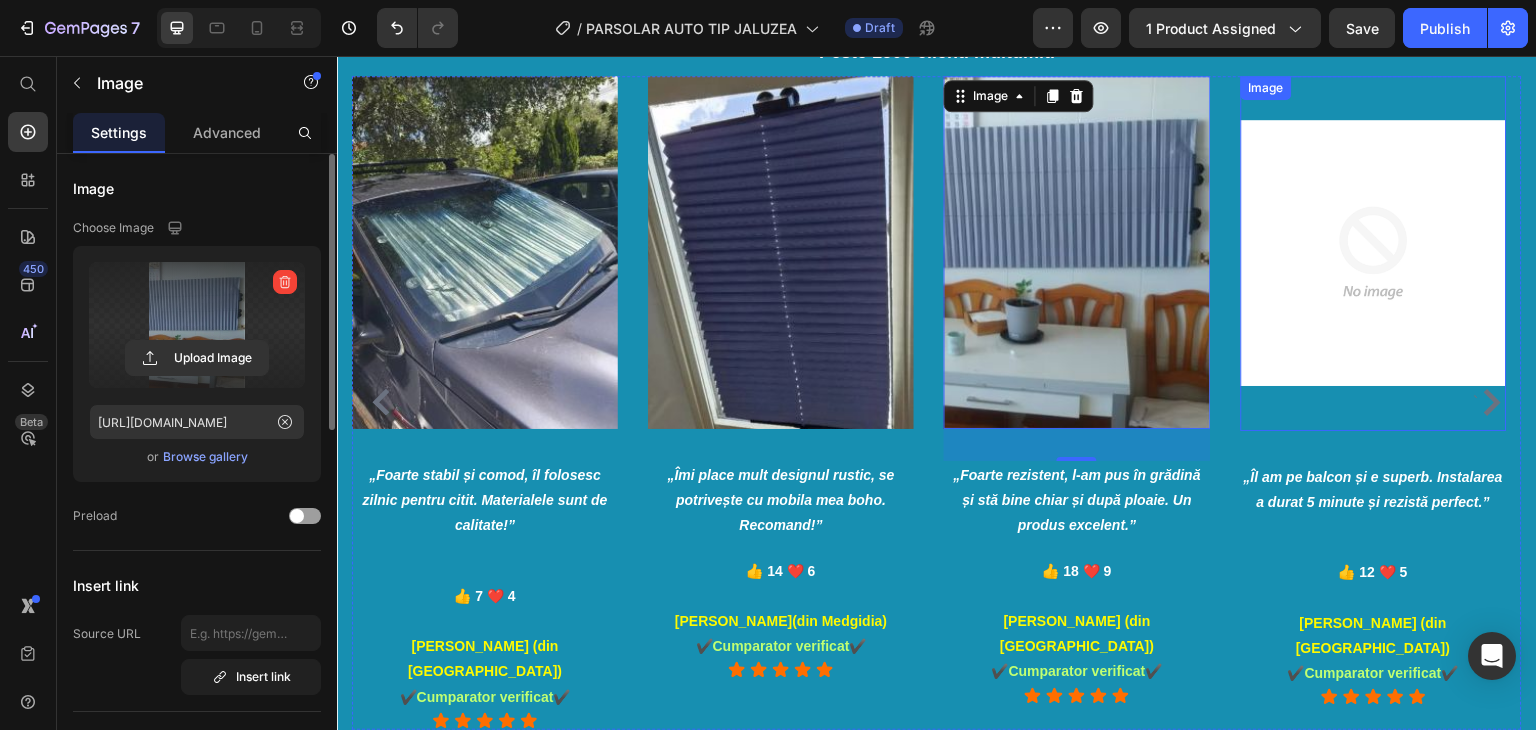 click at bounding box center (1374, 253) 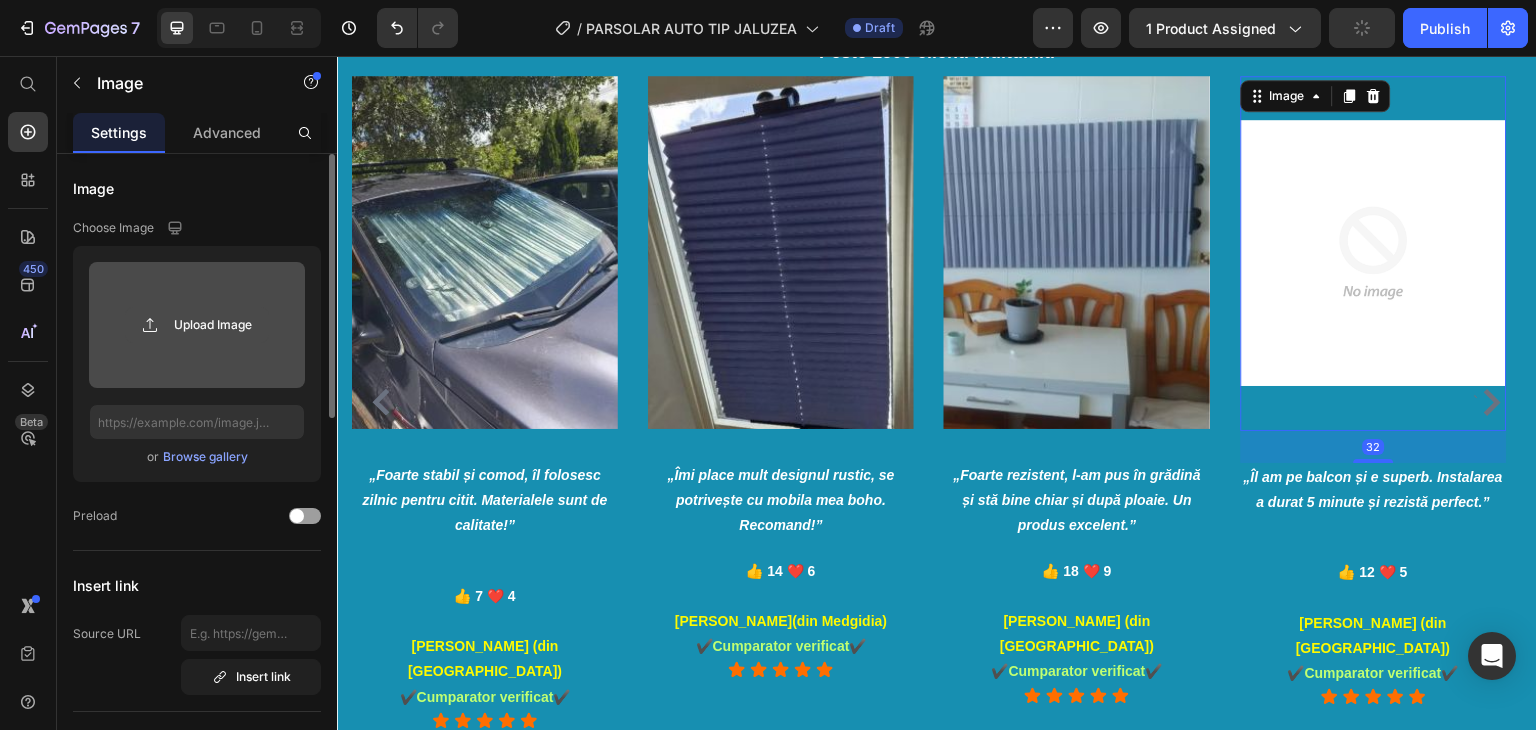 click 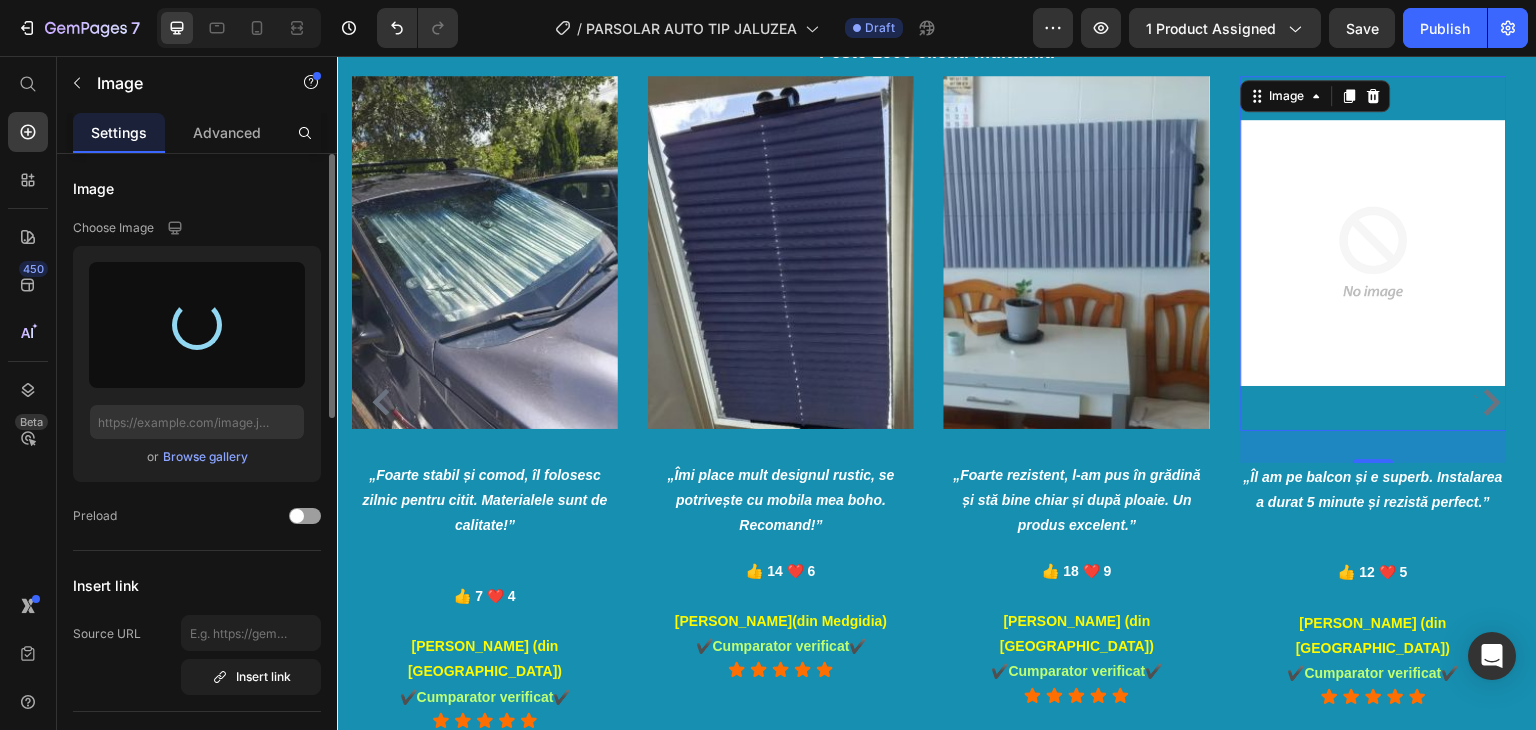 type on "[URL][DOMAIN_NAME]" 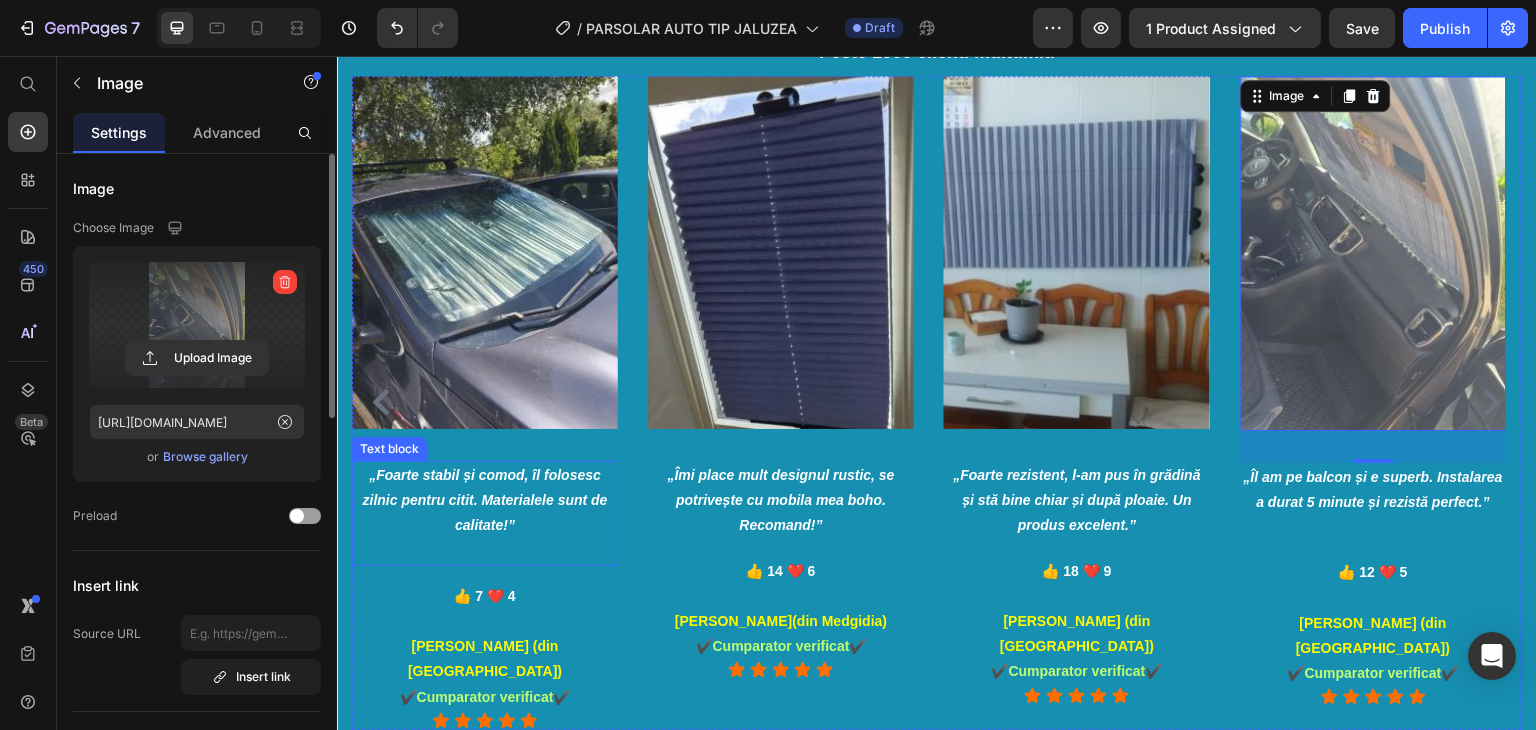 click on "„Foarte stabil și comod, îl folosesc zilnic pentru citit. Materialele sunt de calitate!”" at bounding box center (485, 501) 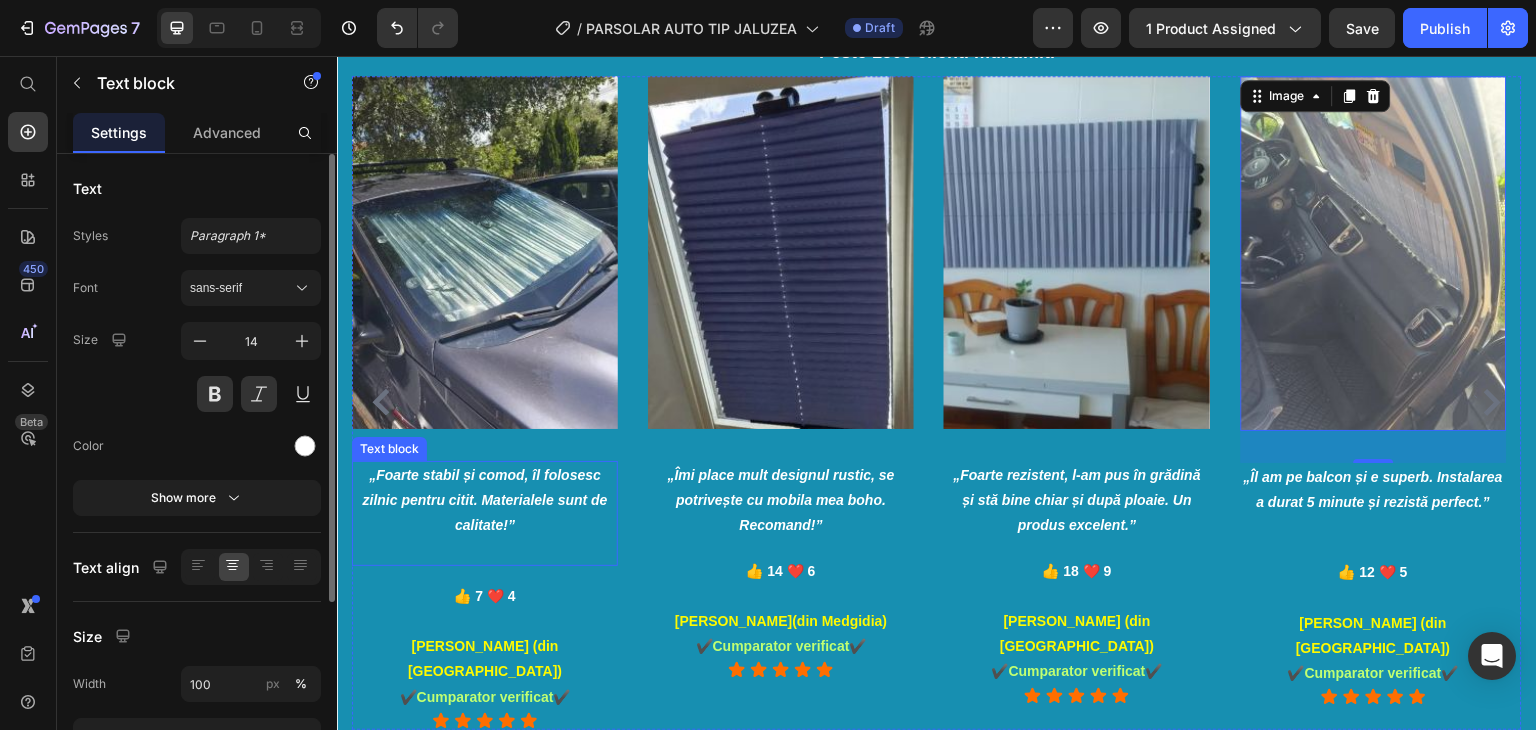 click on "„Foarte stabil și comod, îl folosesc zilnic pentru citit. Materialele sunt de calitate!”" at bounding box center (485, 501) 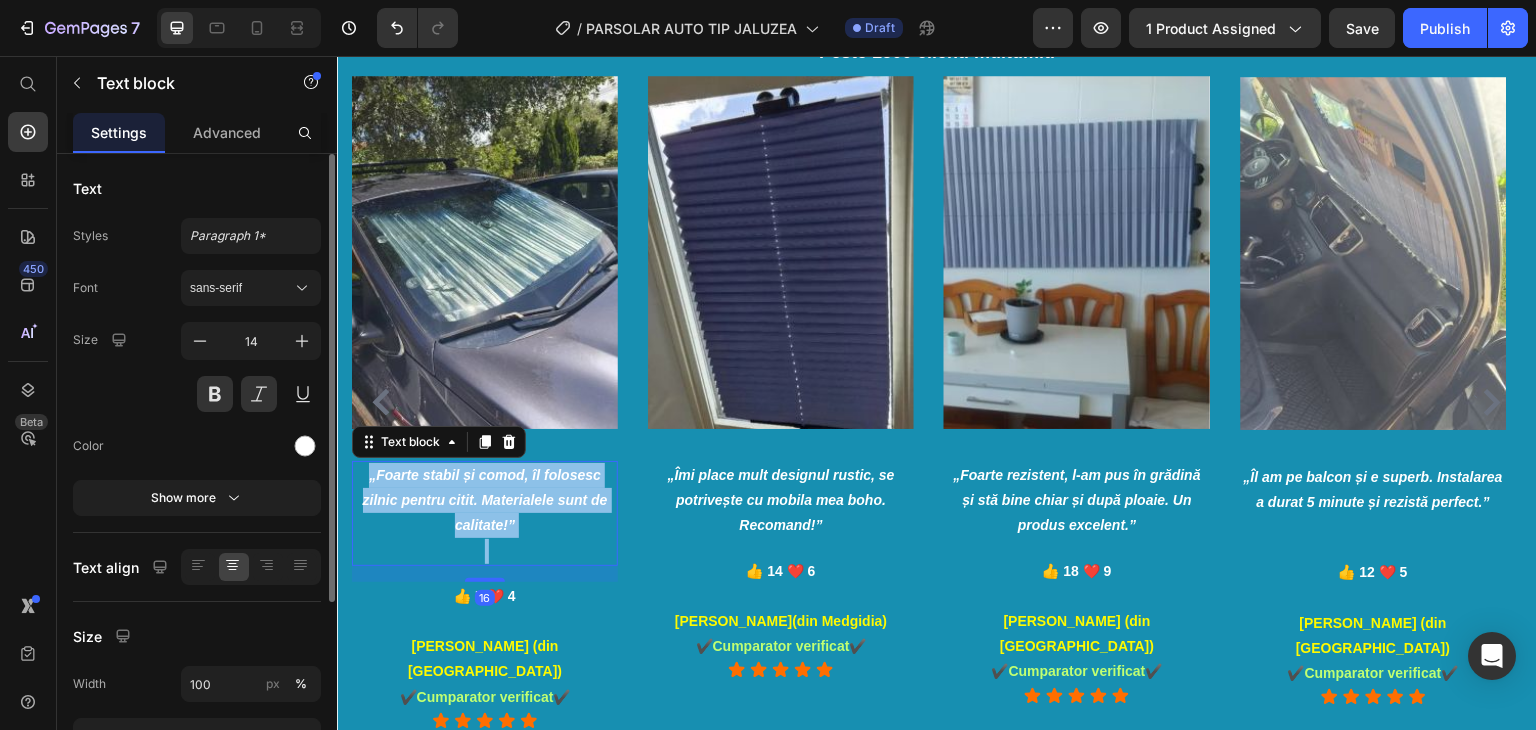 click on "„Foarte stabil și comod, îl folosesc zilnic pentru citit. Materialele sunt de calitate!”" at bounding box center (485, 501) 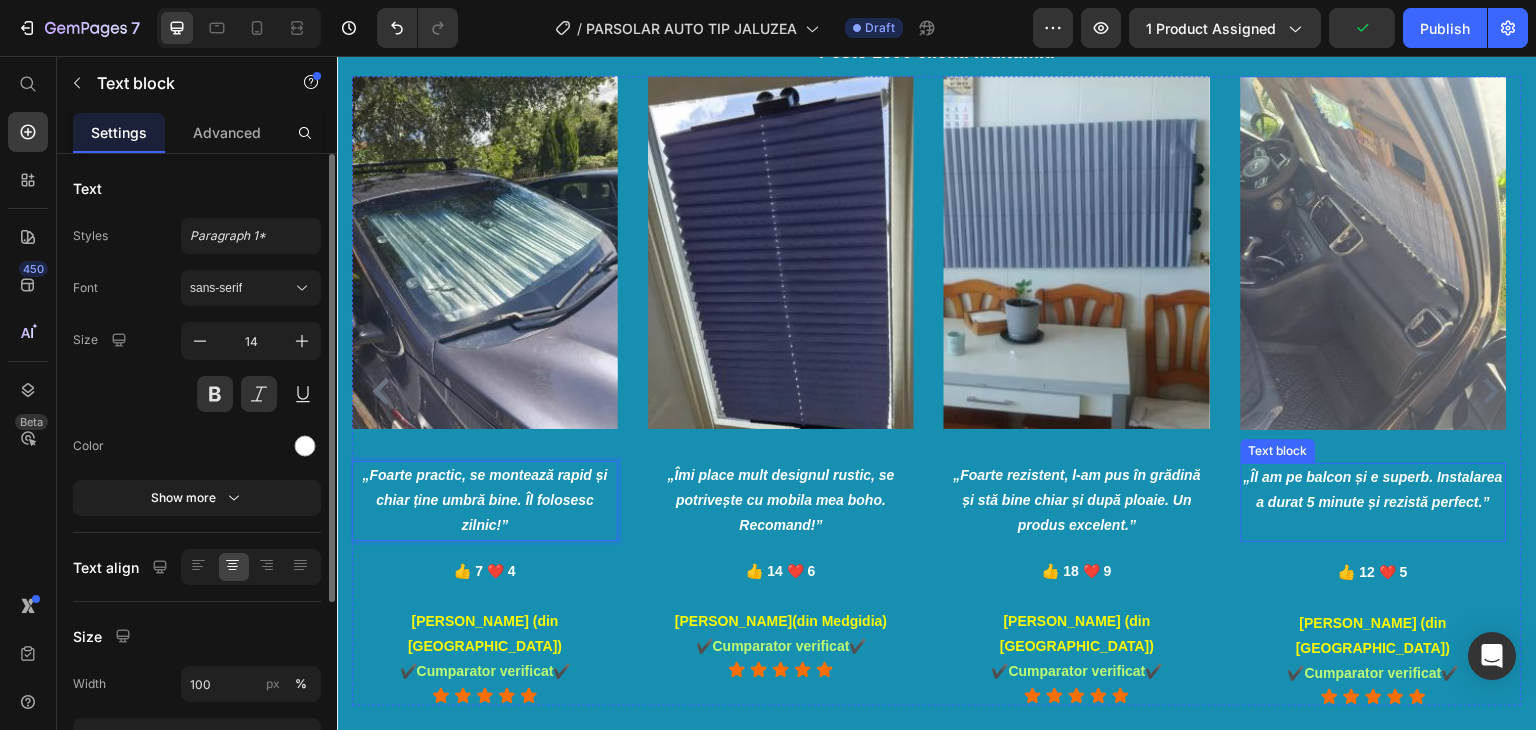 click on "„Îl am pe balcon și e superb. Instalarea a durat 5 minute și rezistă perfect.”" at bounding box center [1374, 490] 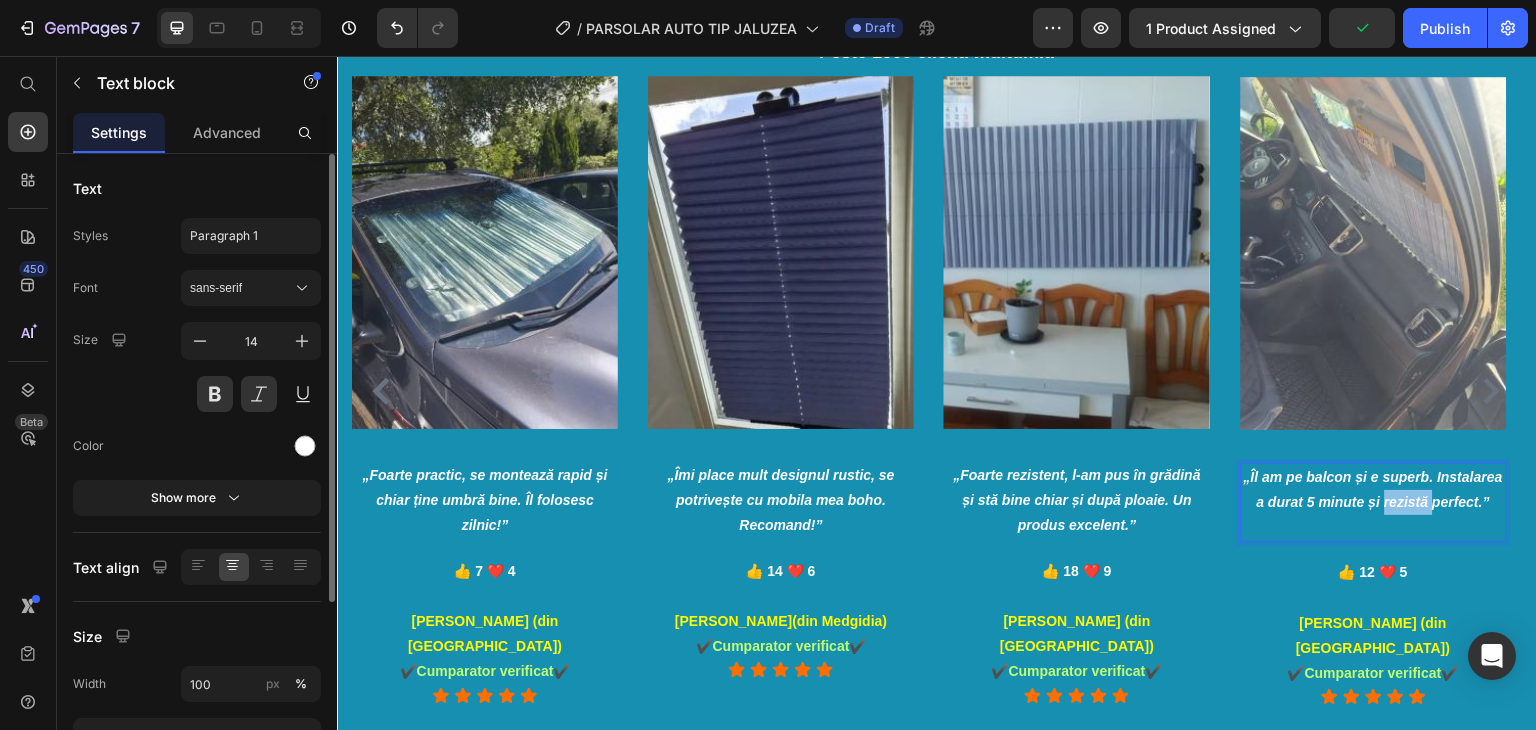 click on "„Îl am pe balcon și e superb. Instalarea a durat 5 minute și rezistă perfect.”" at bounding box center [1374, 490] 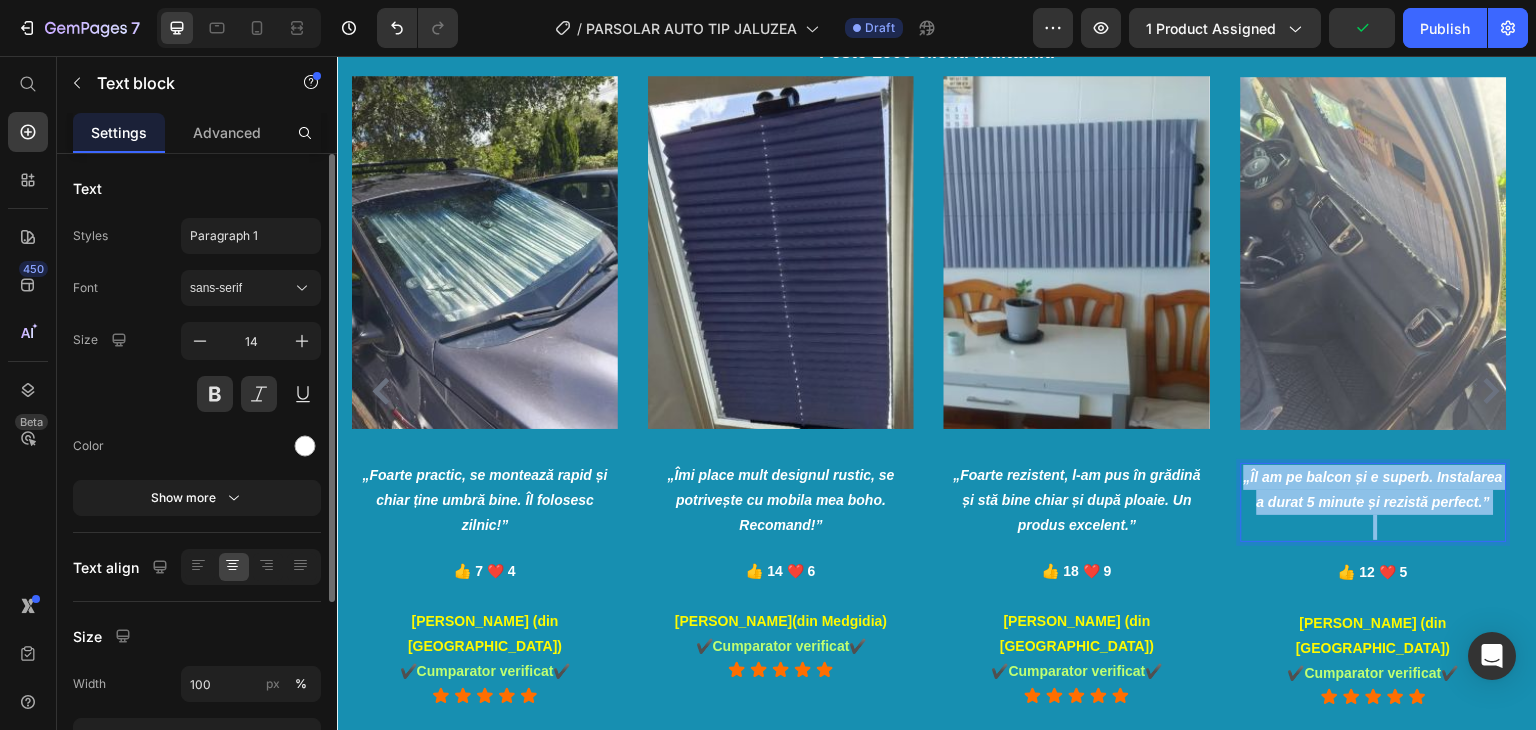 click on "„Îl am pe balcon și e superb. Instalarea a durat 5 minute și rezistă perfect.”" at bounding box center (1374, 490) 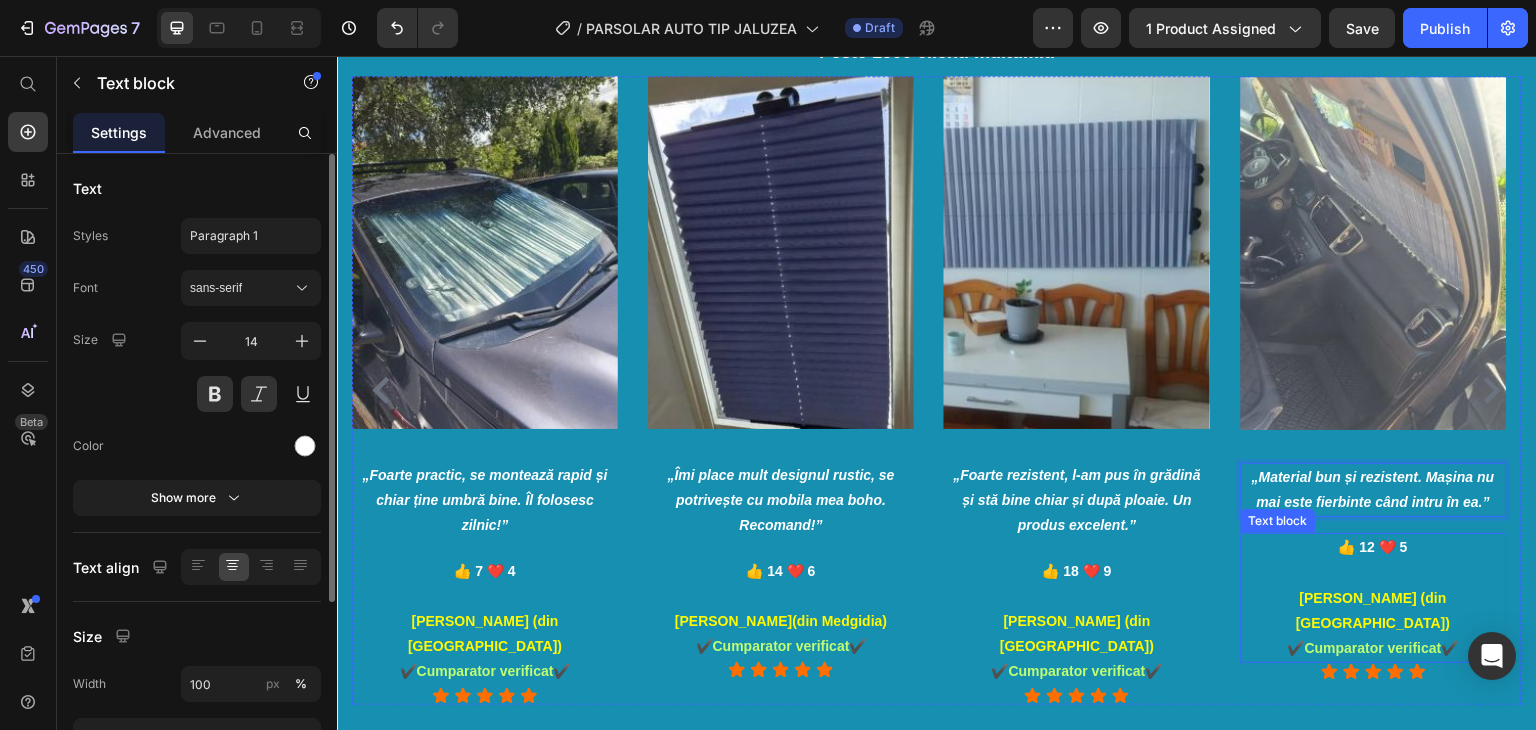 click on "[PERSON_NAME] (din [GEOGRAPHIC_DATA])" at bounding box center [1374, 610] 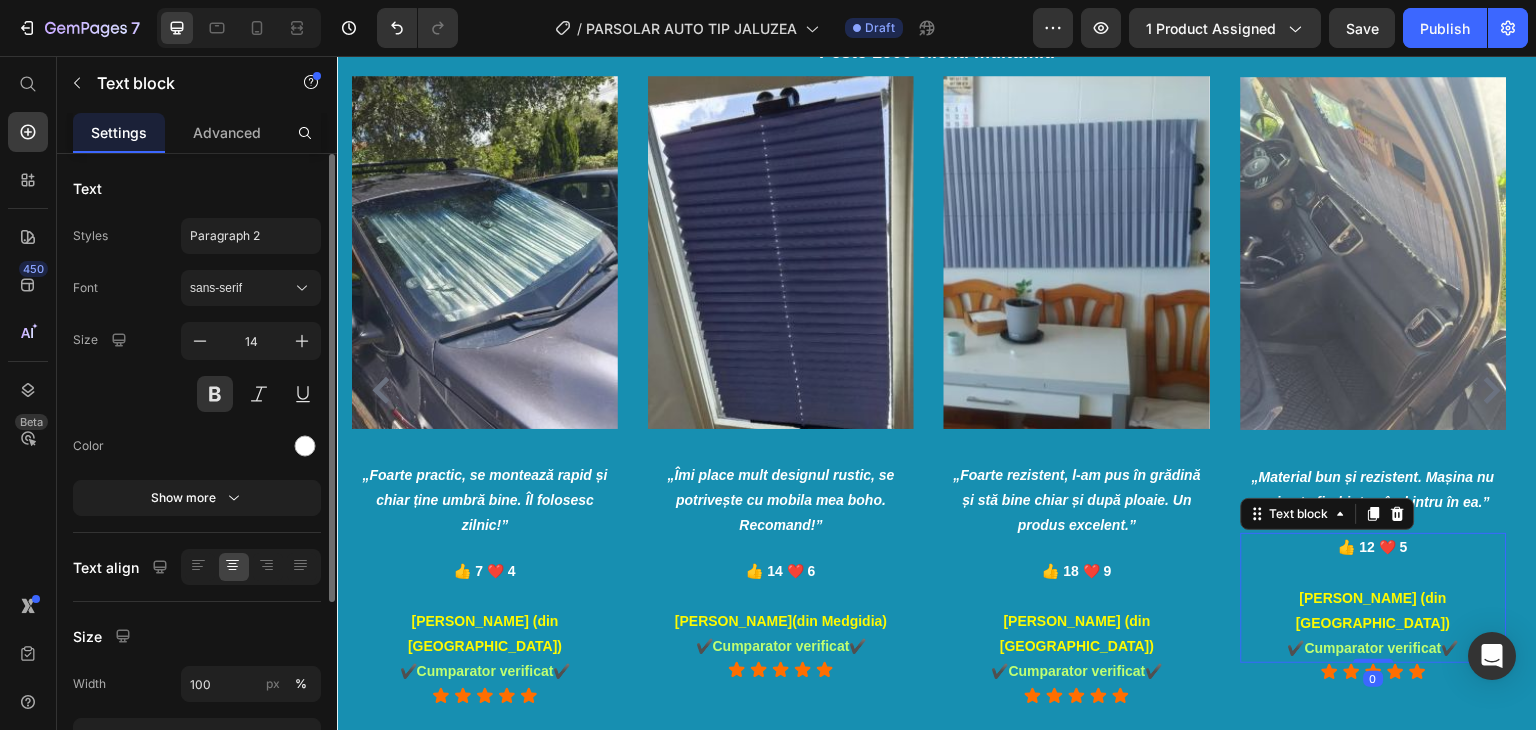 click on "[PERSON_NAME] (din [GEOGRAPHIC_DATA])" at bounding box center [1374, 610] 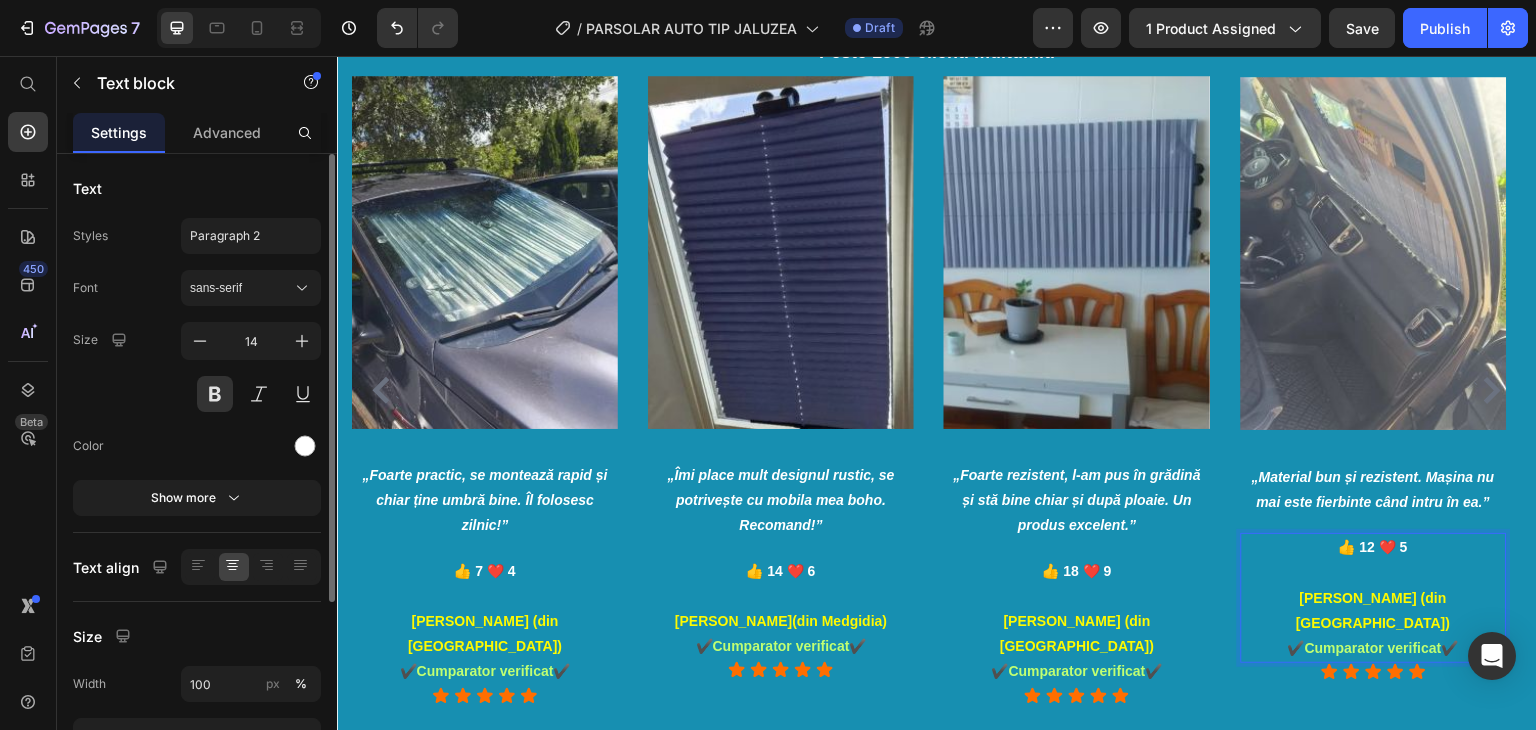 click at bounding box center (1374, 572) 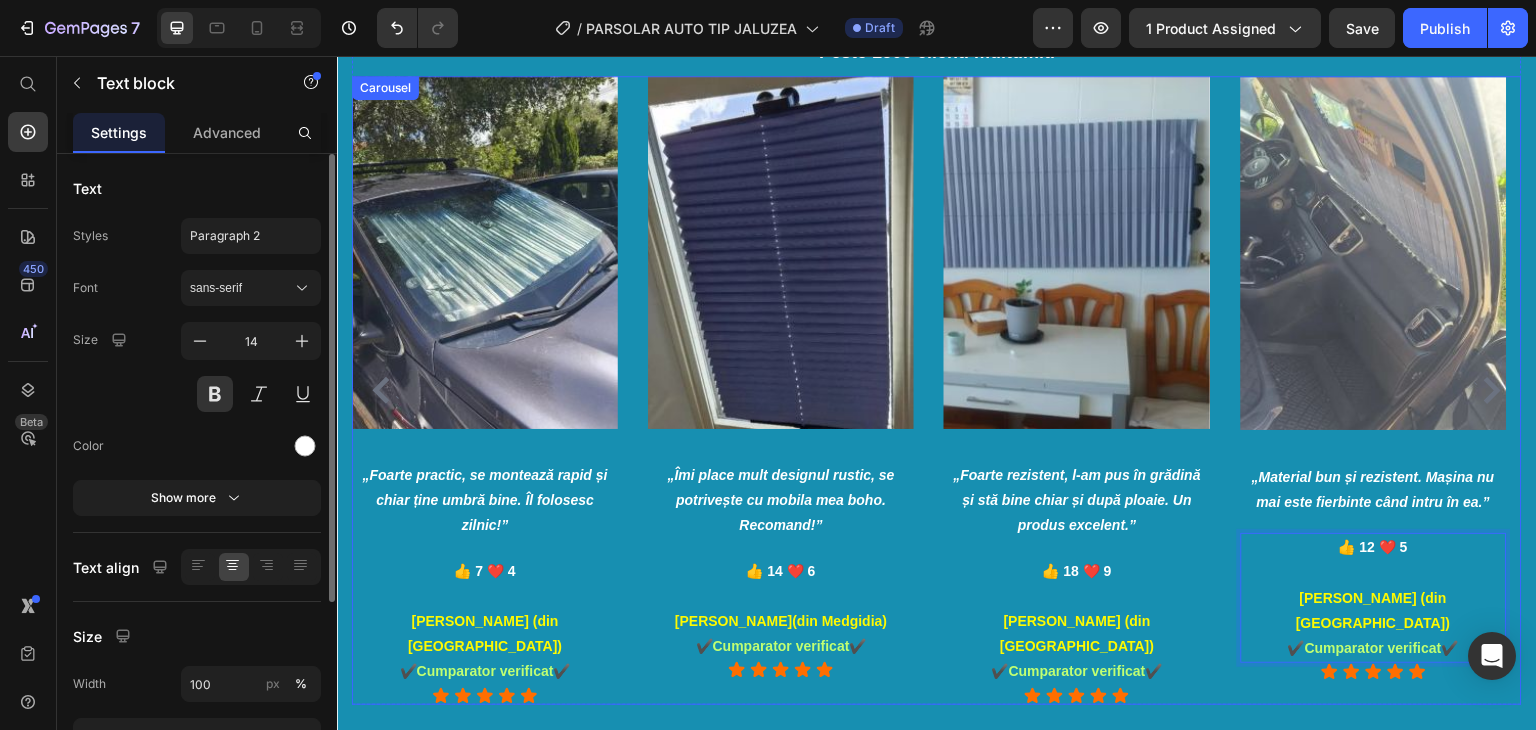 click on "„Material bun și rezistent. Mașina nu mai este fierbinte când intru în ea.”" at bounding box center (1374, 490) 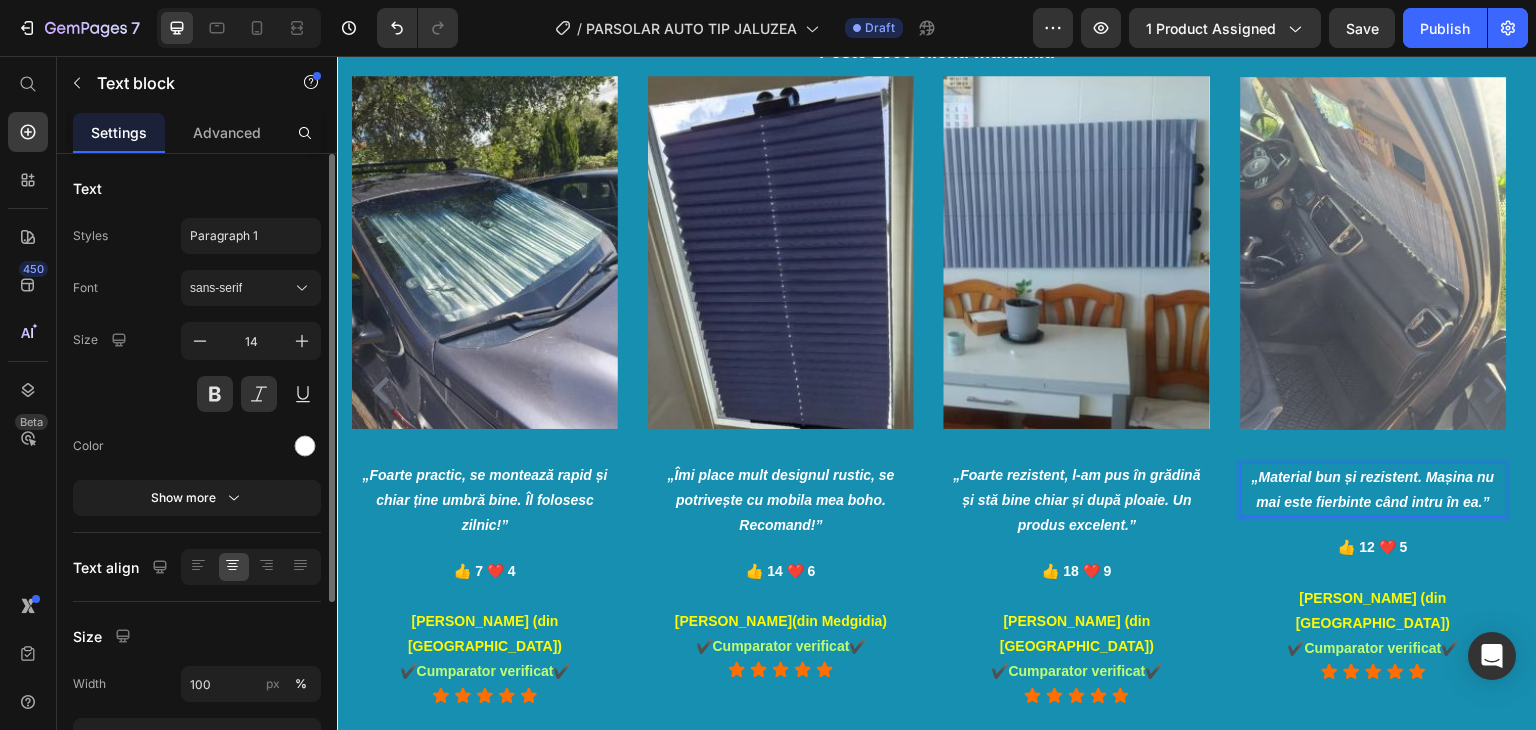 click on "„Material bun și rezistent. Mașina nu mai este fierbinte când intru în ea.”" at bounding box center [1374, 490] 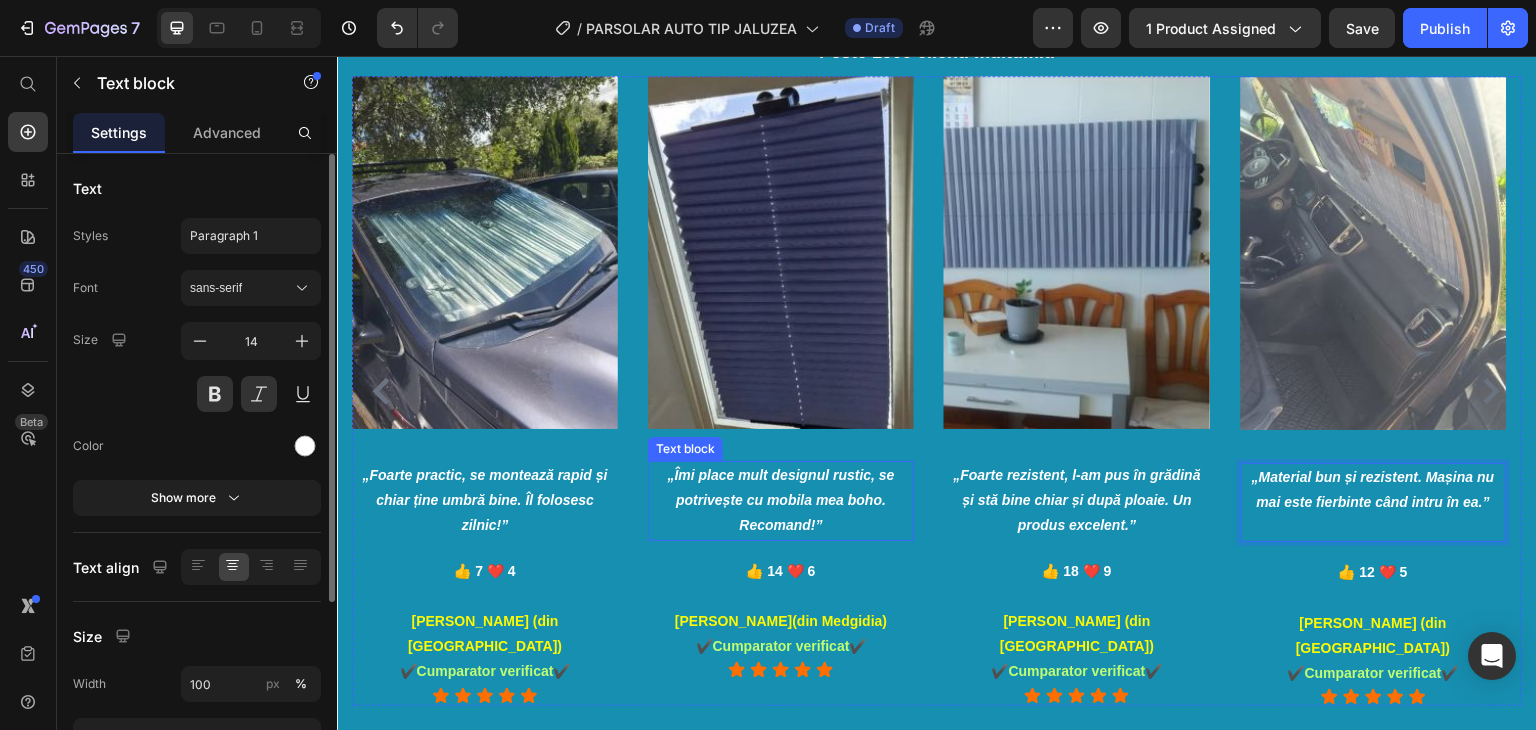 click on "„Îmi place mult designul rustic, se potrivește cu mobila mea boho. Recomand!”" at bounding box center [781, 501] 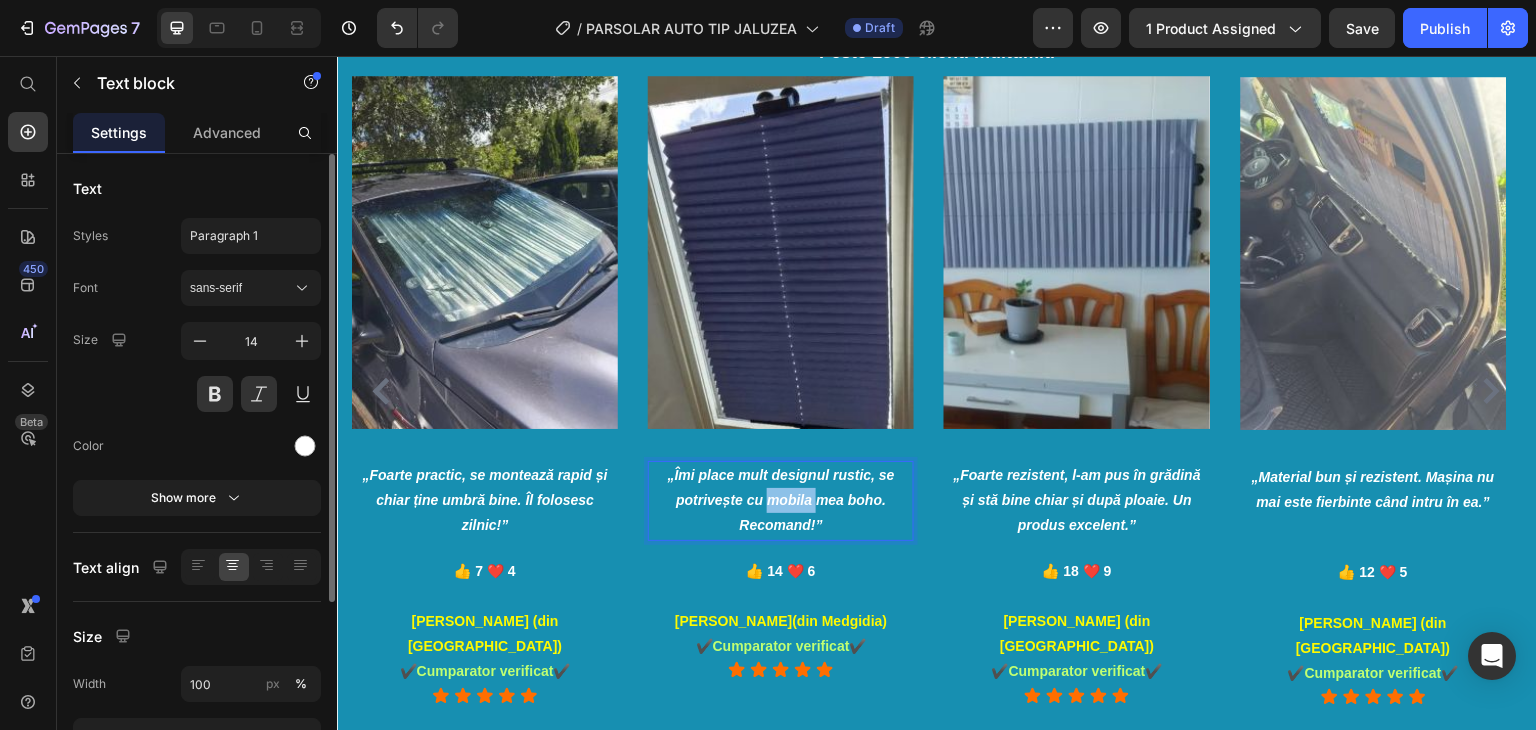 click on "„Îmi place mult designul rustic, se potrivește cu mobila mea boho. Recomand!”" at bounding box center [781, 501] 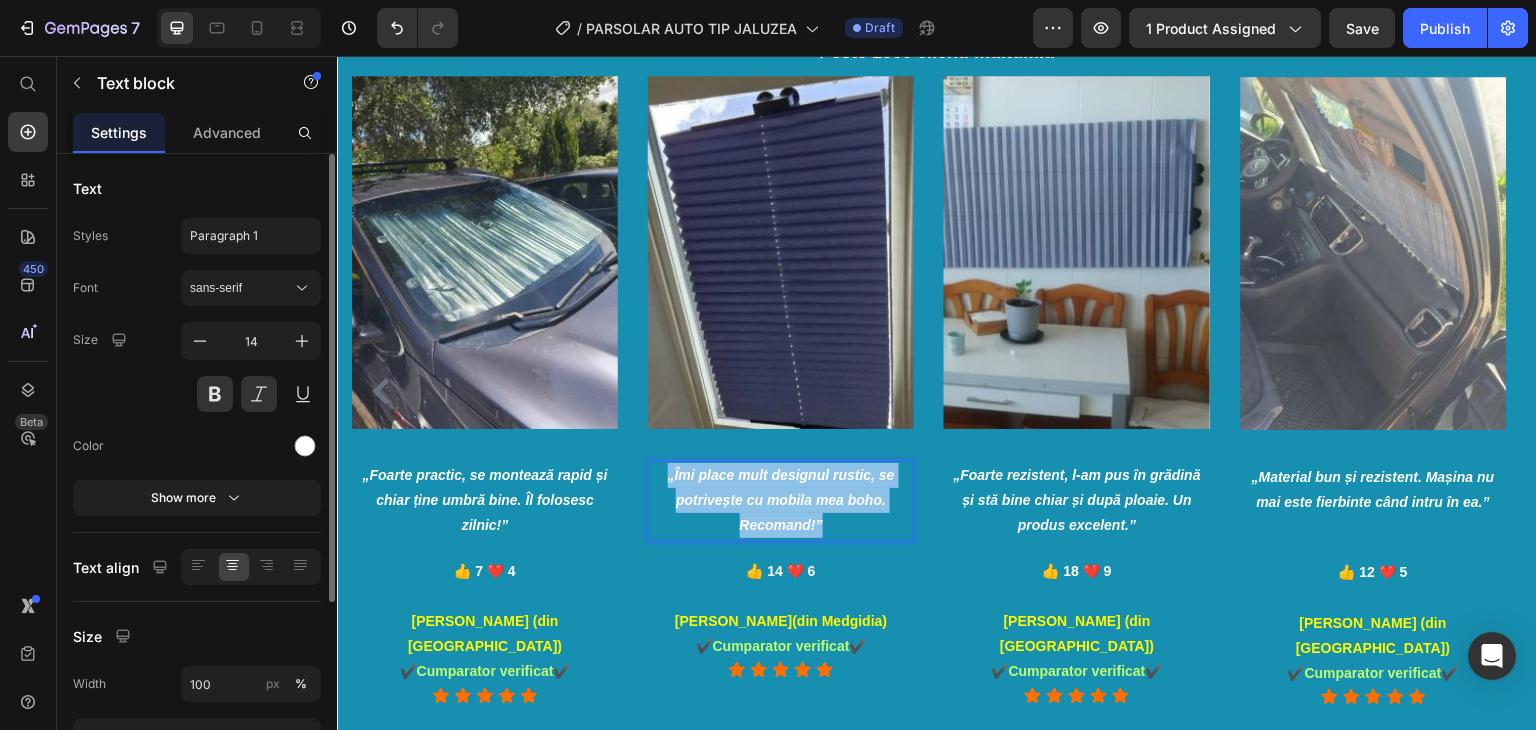 click on "„Îmi place mult designul rustic, se potrivește cu mobila mea boho. Recomand!”" at bounding box center [781, 501] 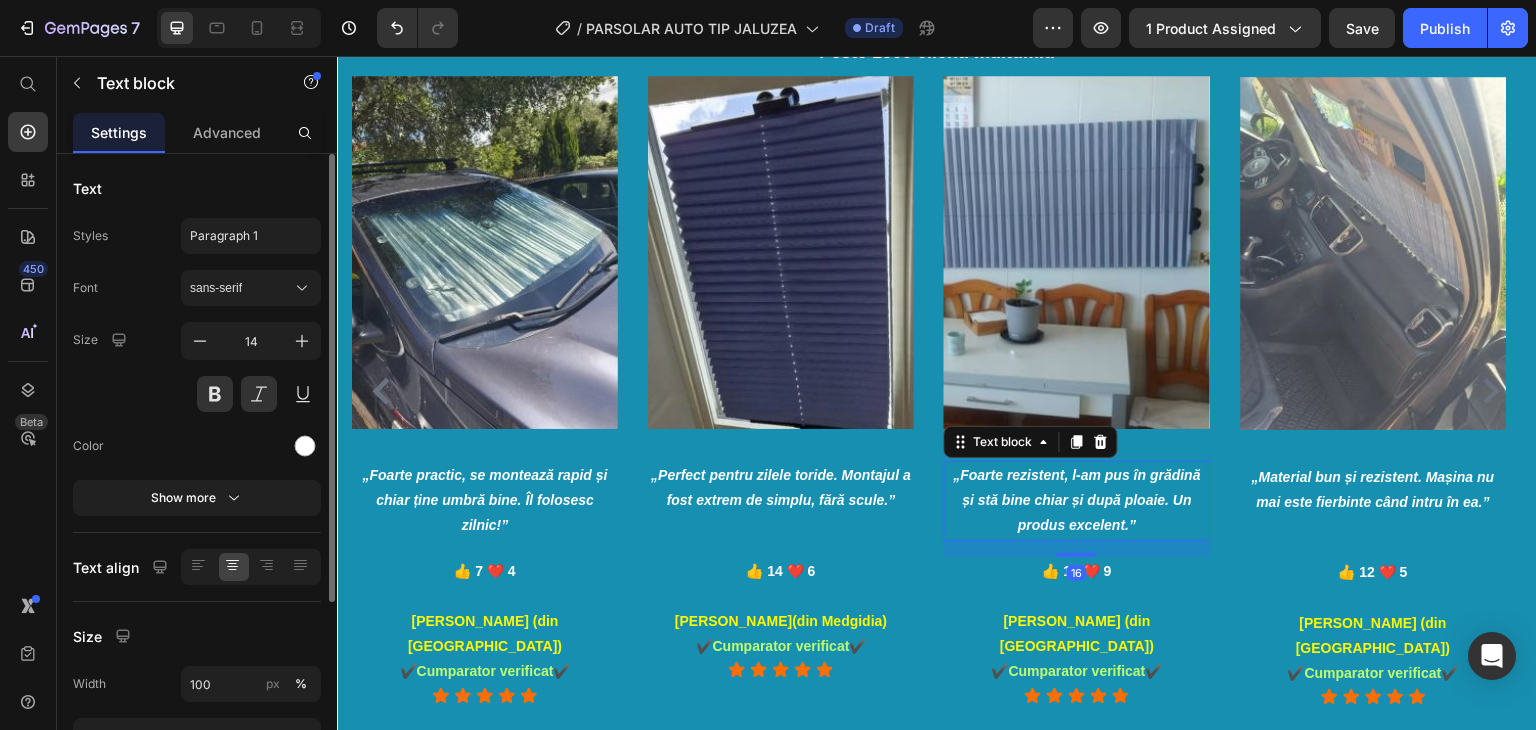 click on "„Foarte rezistent, l-am pus în grădină și stă bine chiar și după ploaie. Un produs excelent.”" at bounding box center (1077, 501) 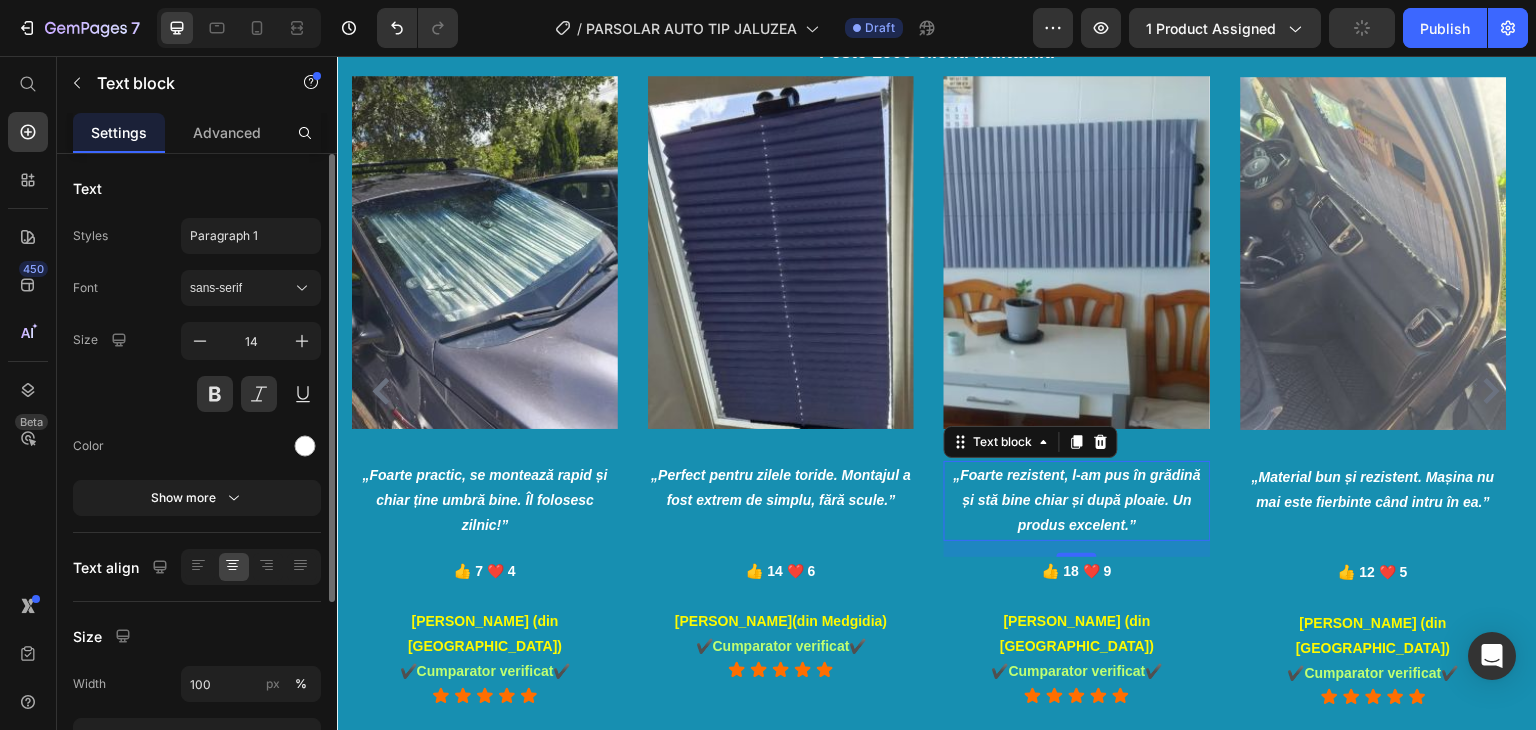 click on "„Foarte rezistent, l-am pus în grădină și stă bine chiar și după ploaie. Un produs excelent.”" at bounding box center [1077, 501] 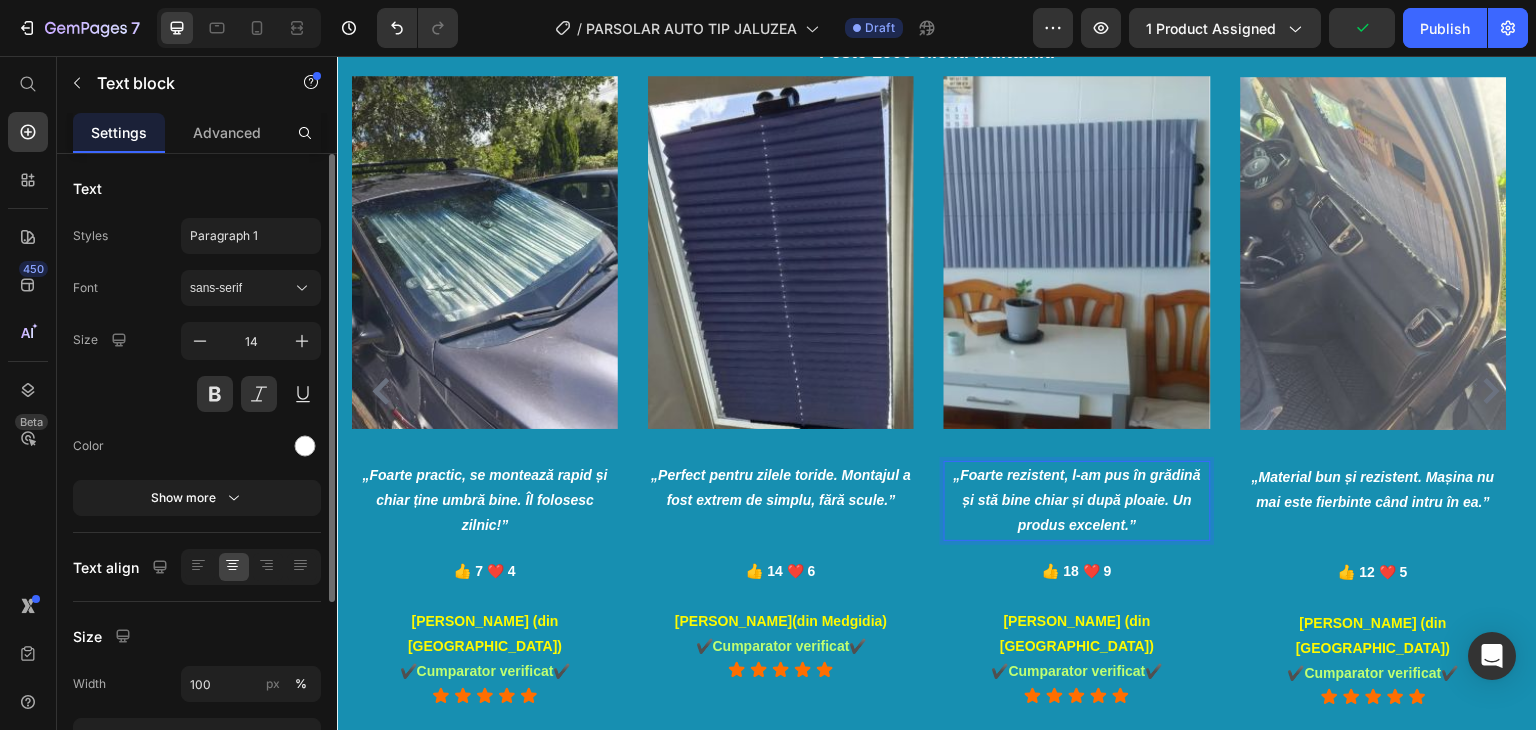 click on "„Foarte rezistent, l-am pus în grădină și stă bine chiar și după ploaie. Un produs excelent.”" at bounding box center [1077, 501] 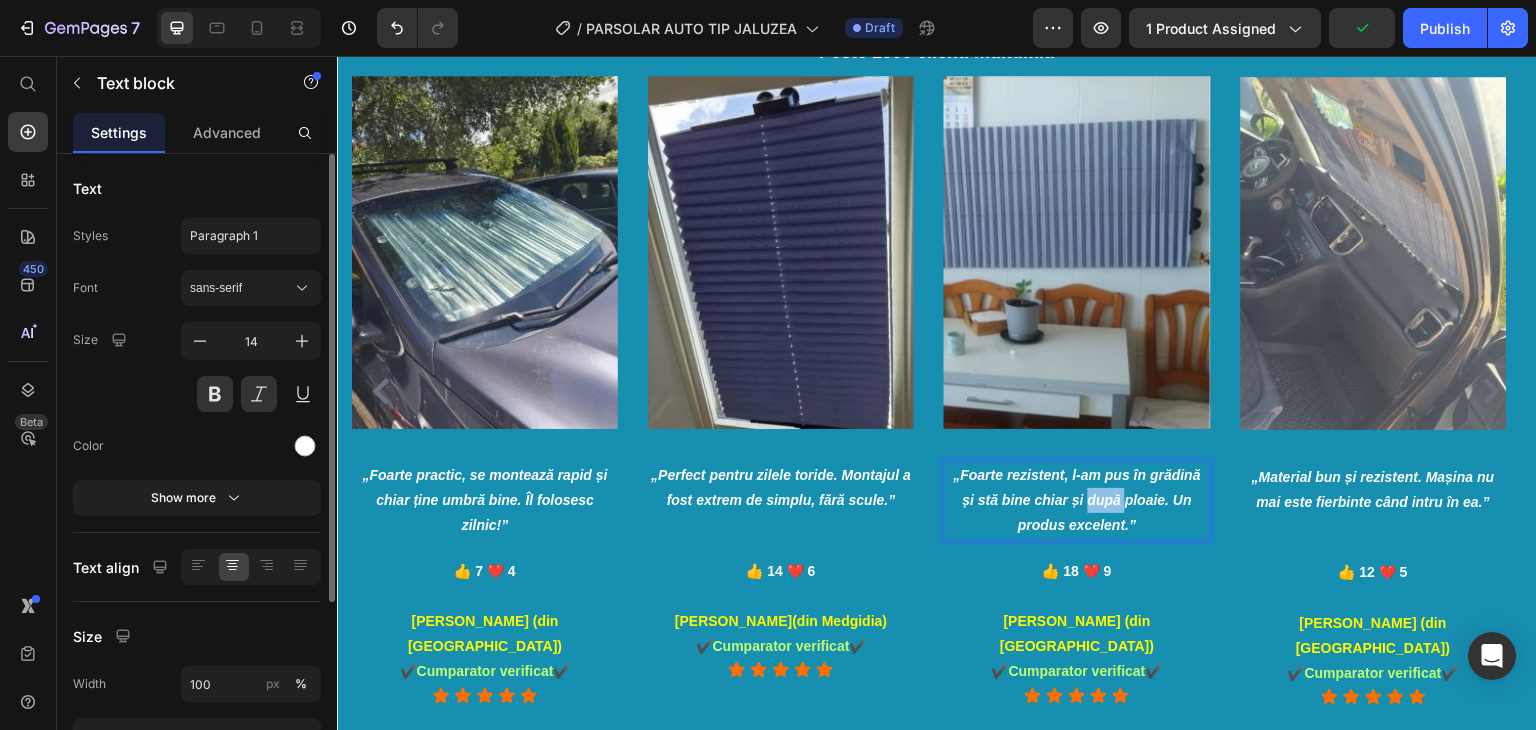 click on "„Foarte rezistent, l-am pus în grădină și stă bine chiar și după ploaie. Un produs excelent.”" at bounding box center [1077, 501] 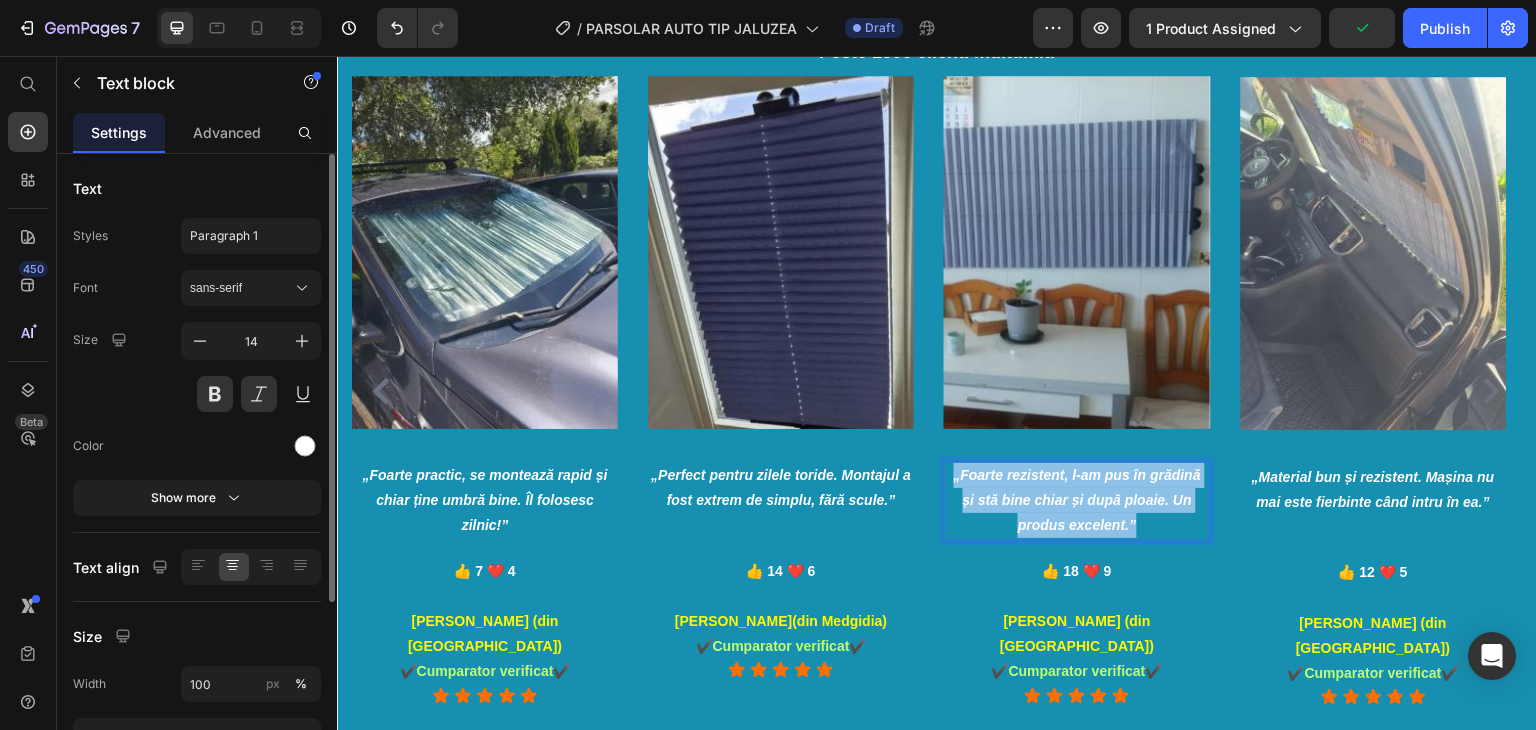 click on "„Foarte rezistent, l-am pus în grădină și stă bine chiar și după ploaie. Un produs excelent.”" at bounding box center [1077, 501] 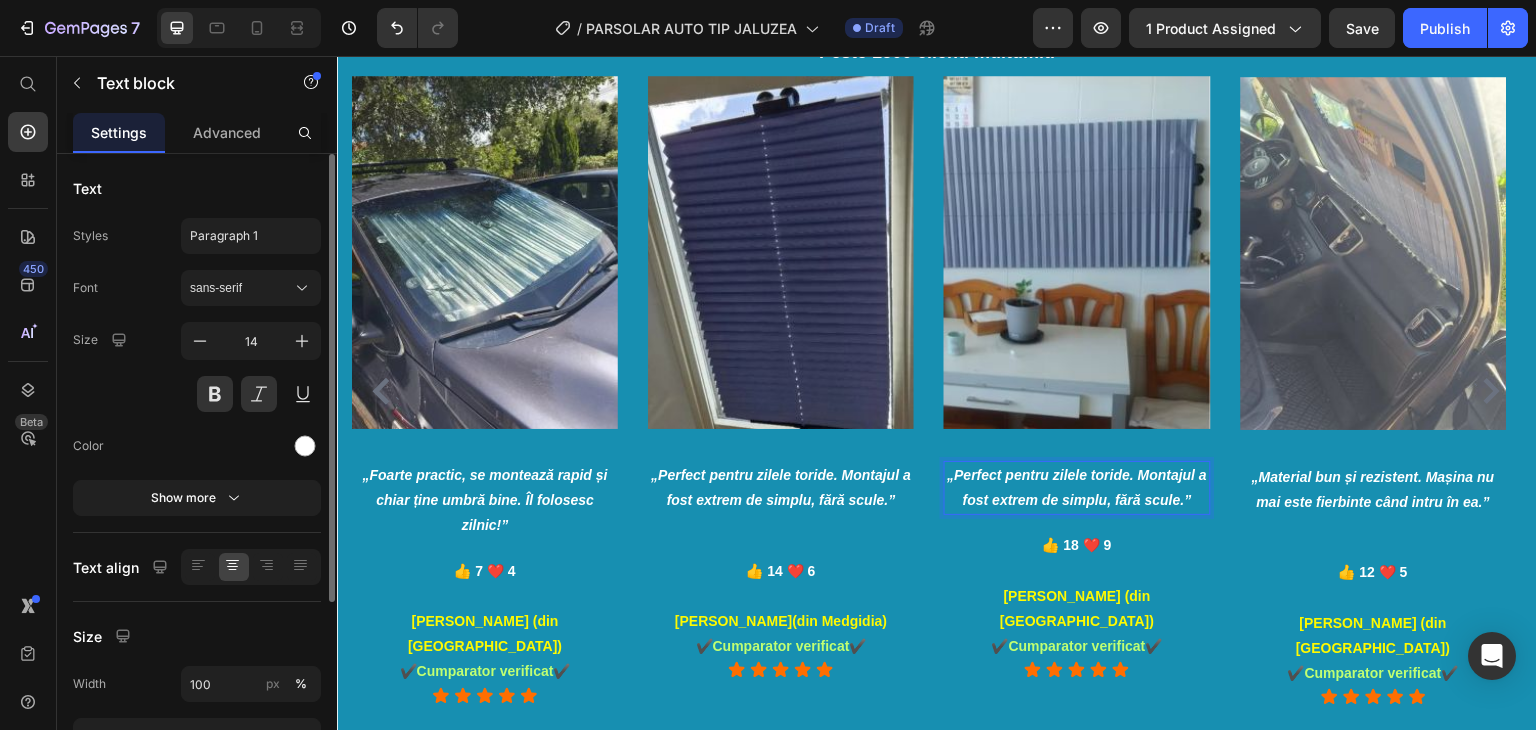 click on "„Perfect pentru zilele toride. Montajul a fost extrem de simplu, fără scule.”" at bounding box center (1077, 488) 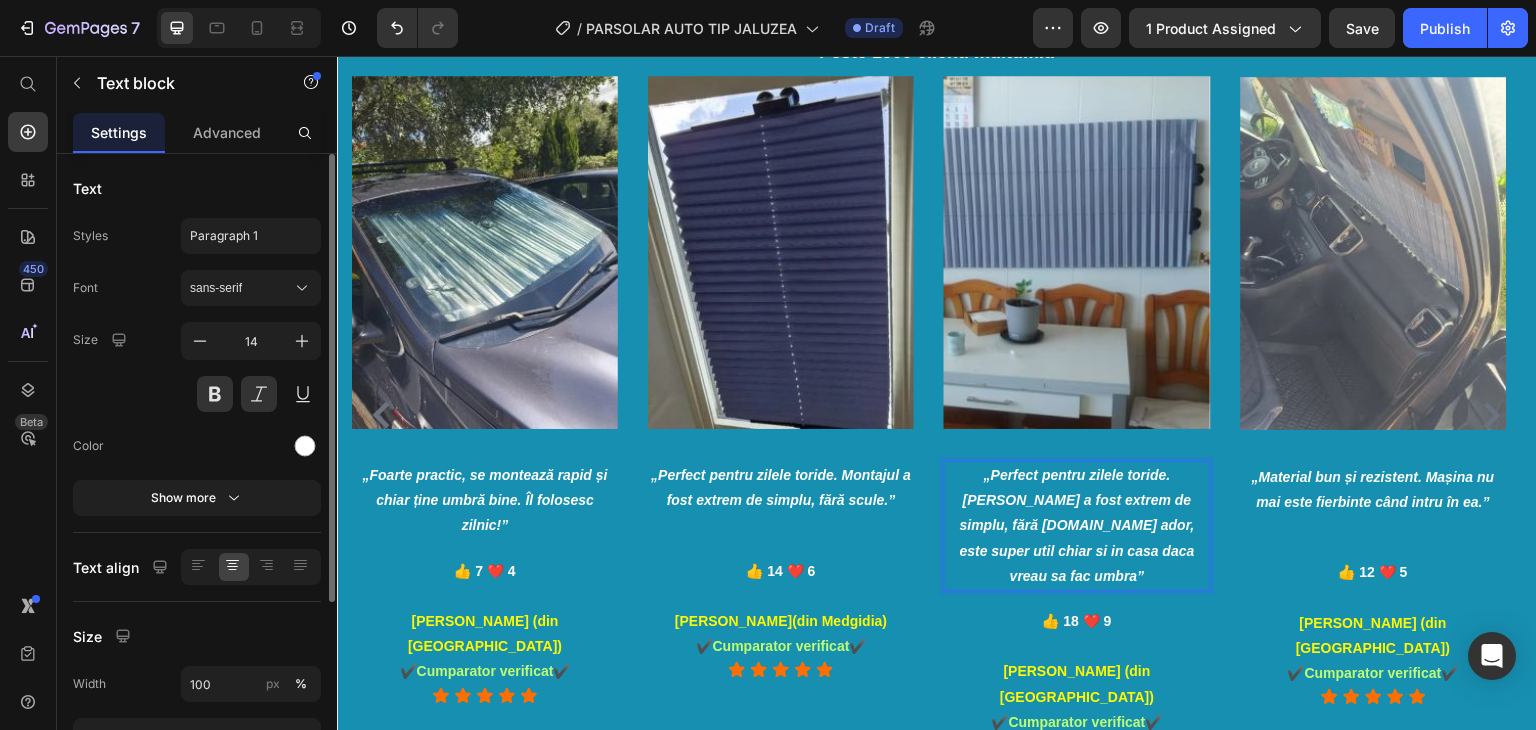 click on "„Perfect pentru zilele toride. [PERSON_NAME] a fost extrem de simplu, fără [DOMAIN_NAME] ador, este super util chiar si in casa daca vreau sa fac umbra”" at bounding box center [1077, 526] 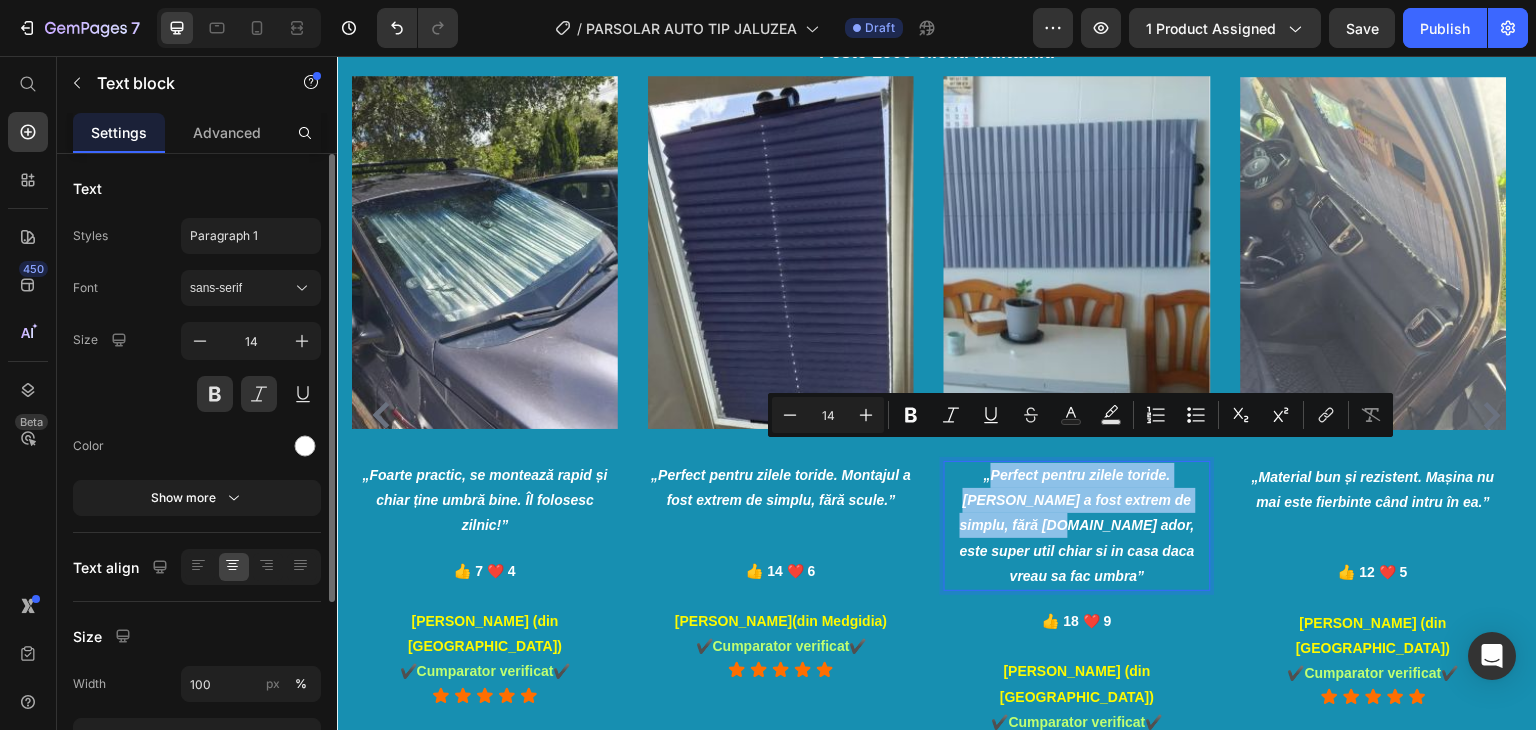 drag, startPoint x: 1185, startPoint y: 476, endPoint x: 974, endPoint y: 458, distance: 211.76639 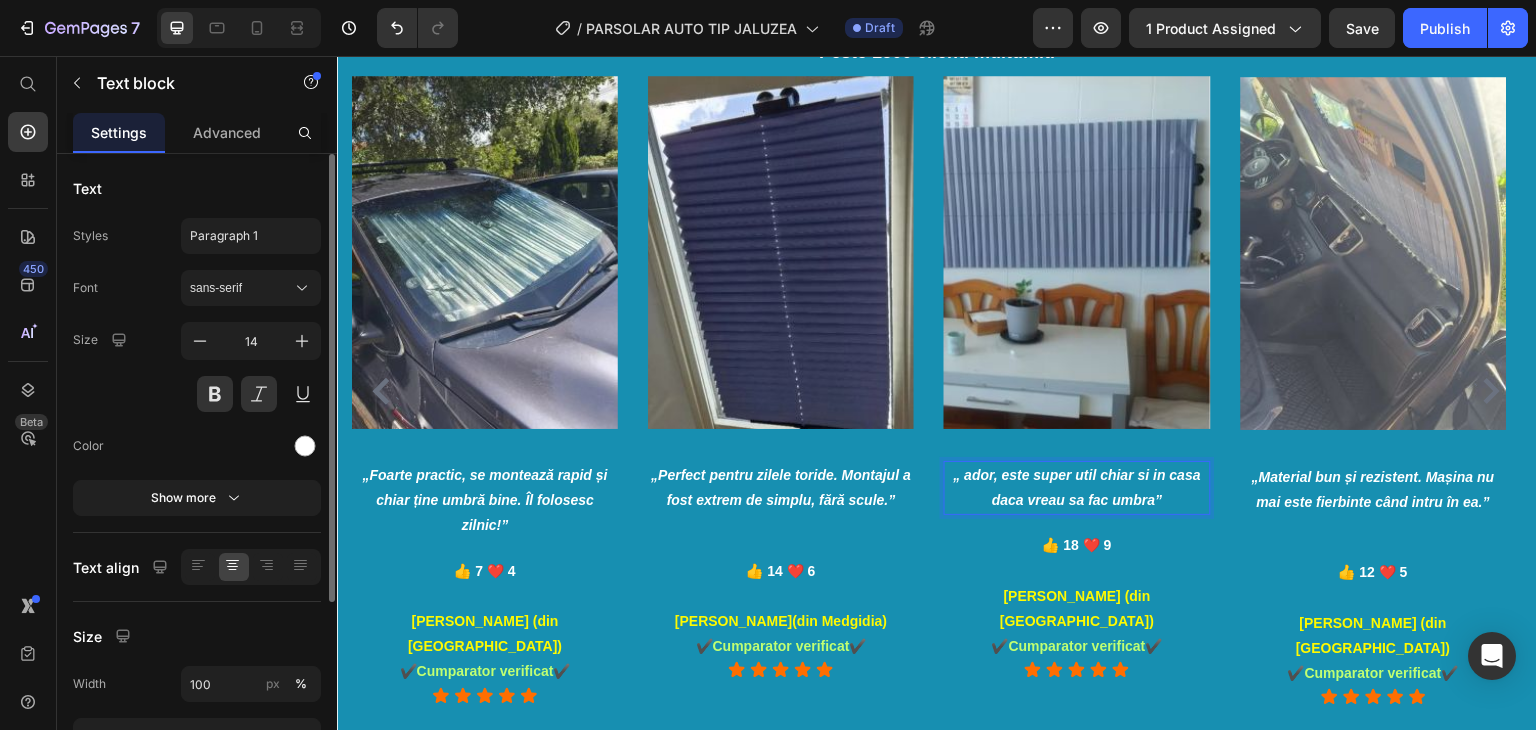 click on "„ ador, este super util chiar si in casa daca vreau sa fac umbra”" at bounding box center (1077, 488) 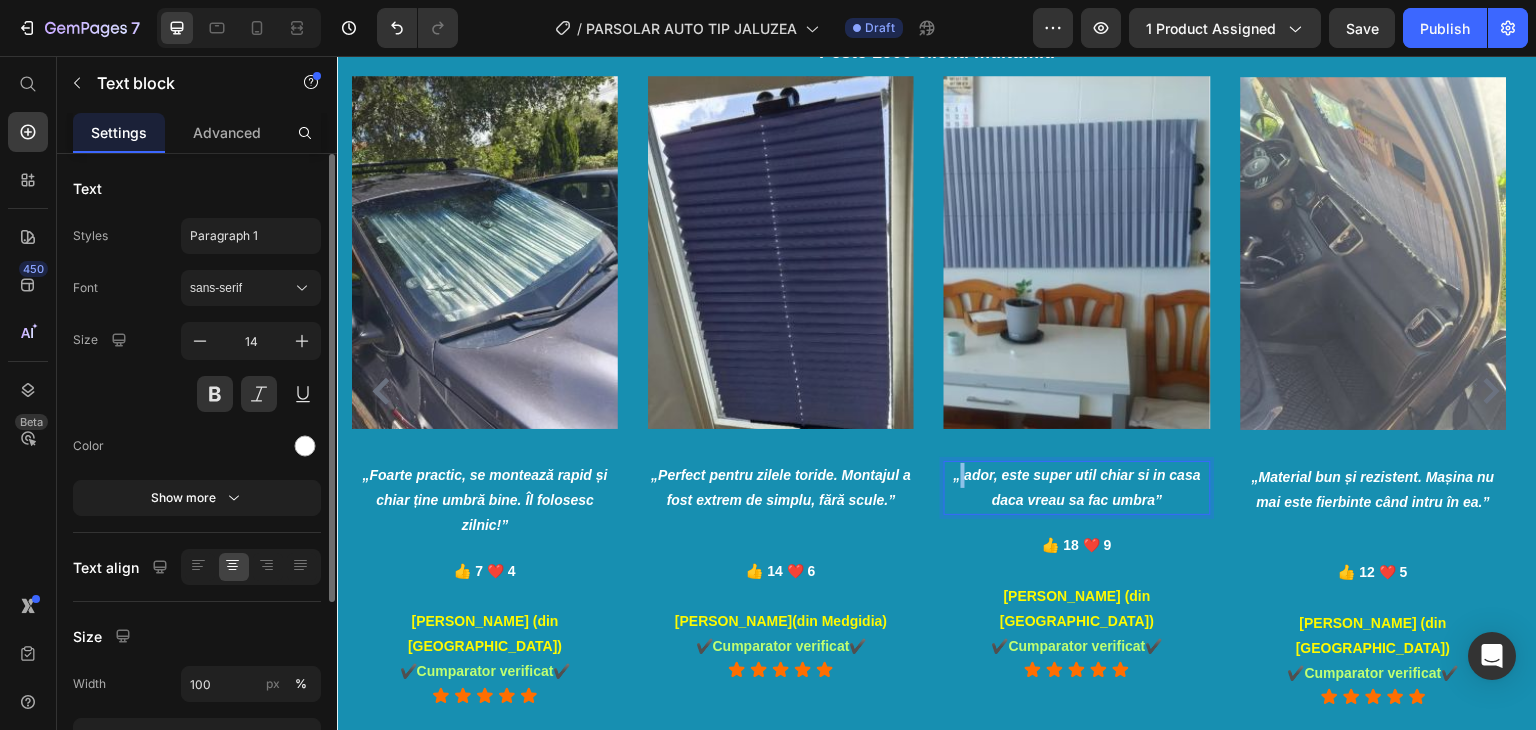 click on "„ ador, este super util chiar si in casa daca vreau sa fac umbra”" at bounding box center (1077, 488) 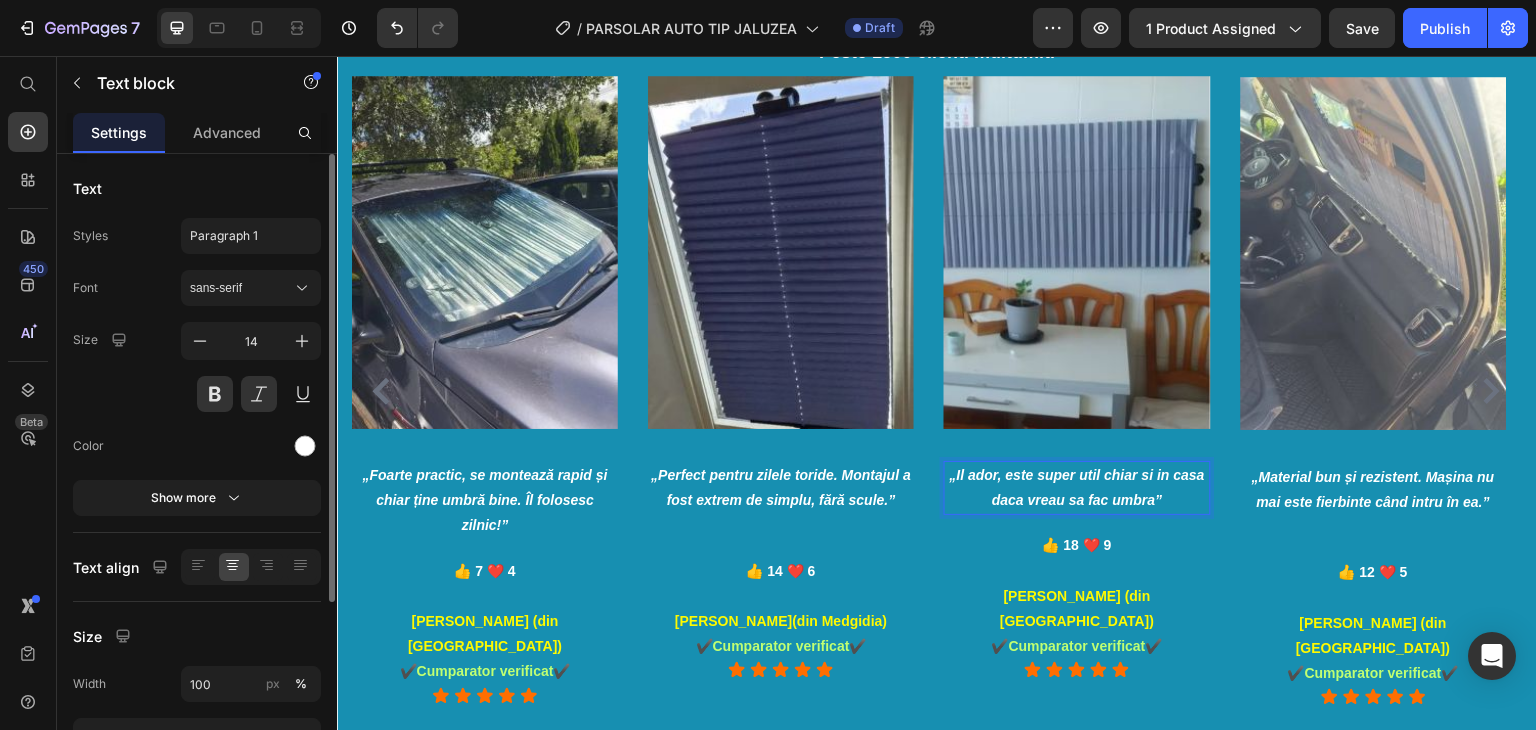 click on "„Il ador, este super util chiar si in casa daca vreau sa fac umbra”" at bounding box center [1077, 488] 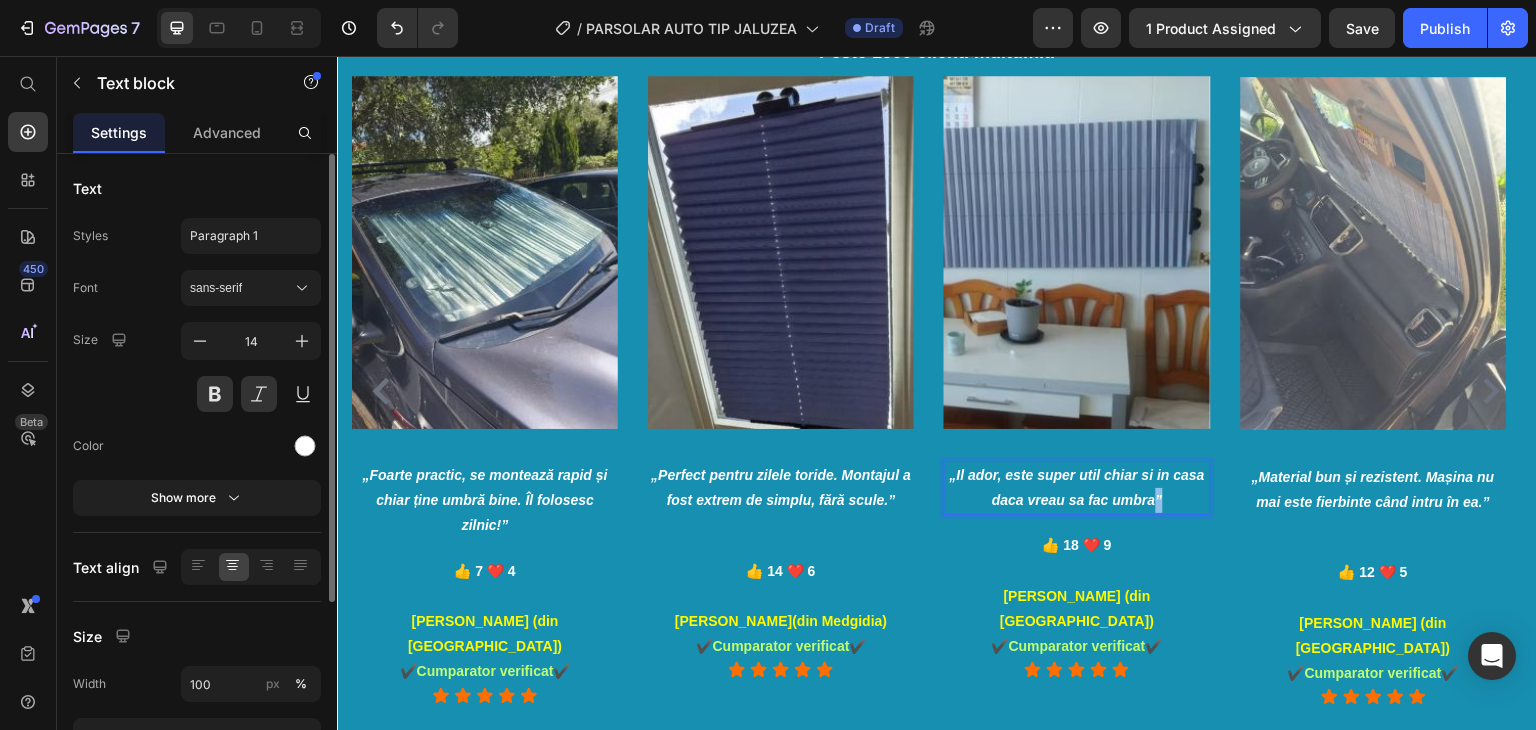 click on "„Il ador, este super util chiar si in casa daca vreau sa fac umbra”" at bounding box center [1077, 488] 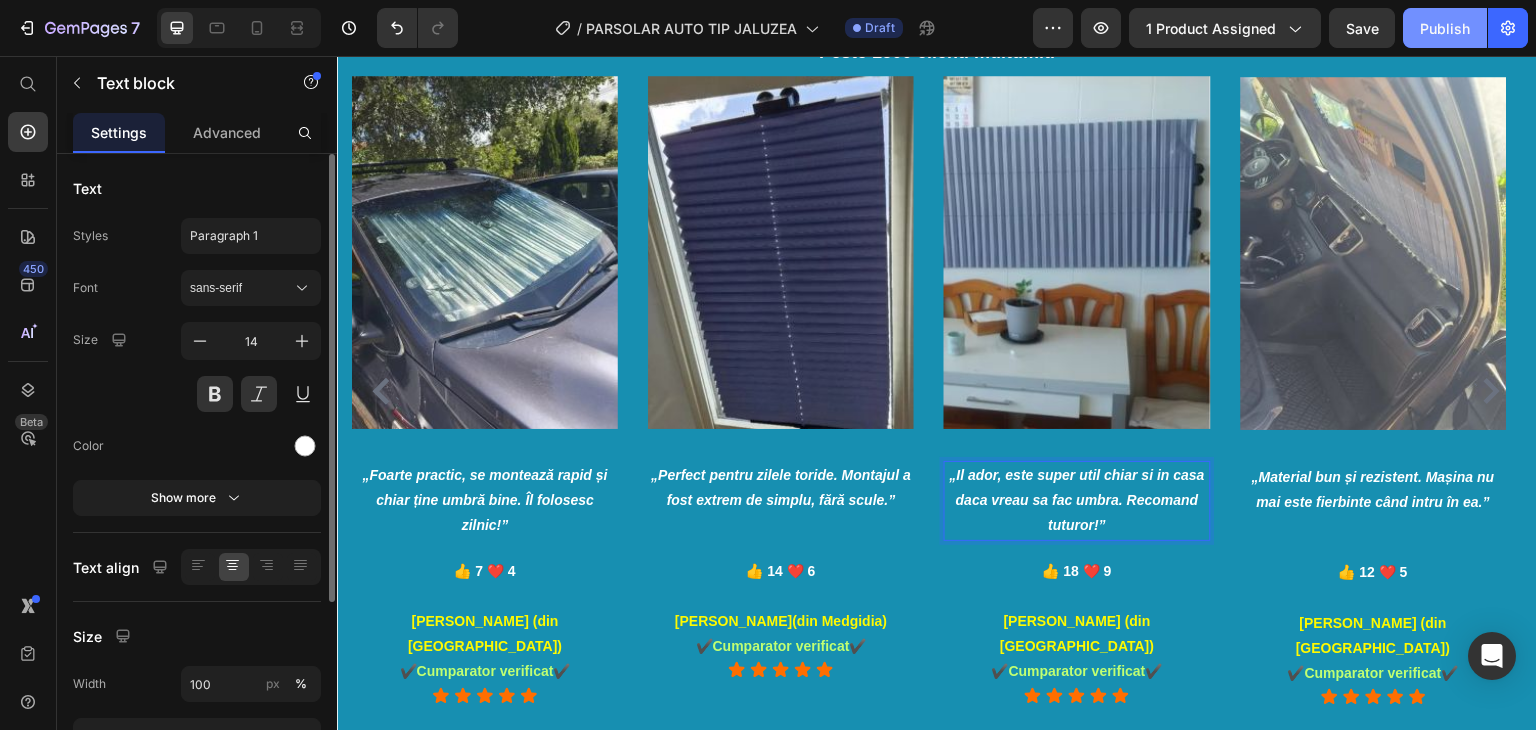 click on "Publish" at bounding box center (1445, 28) 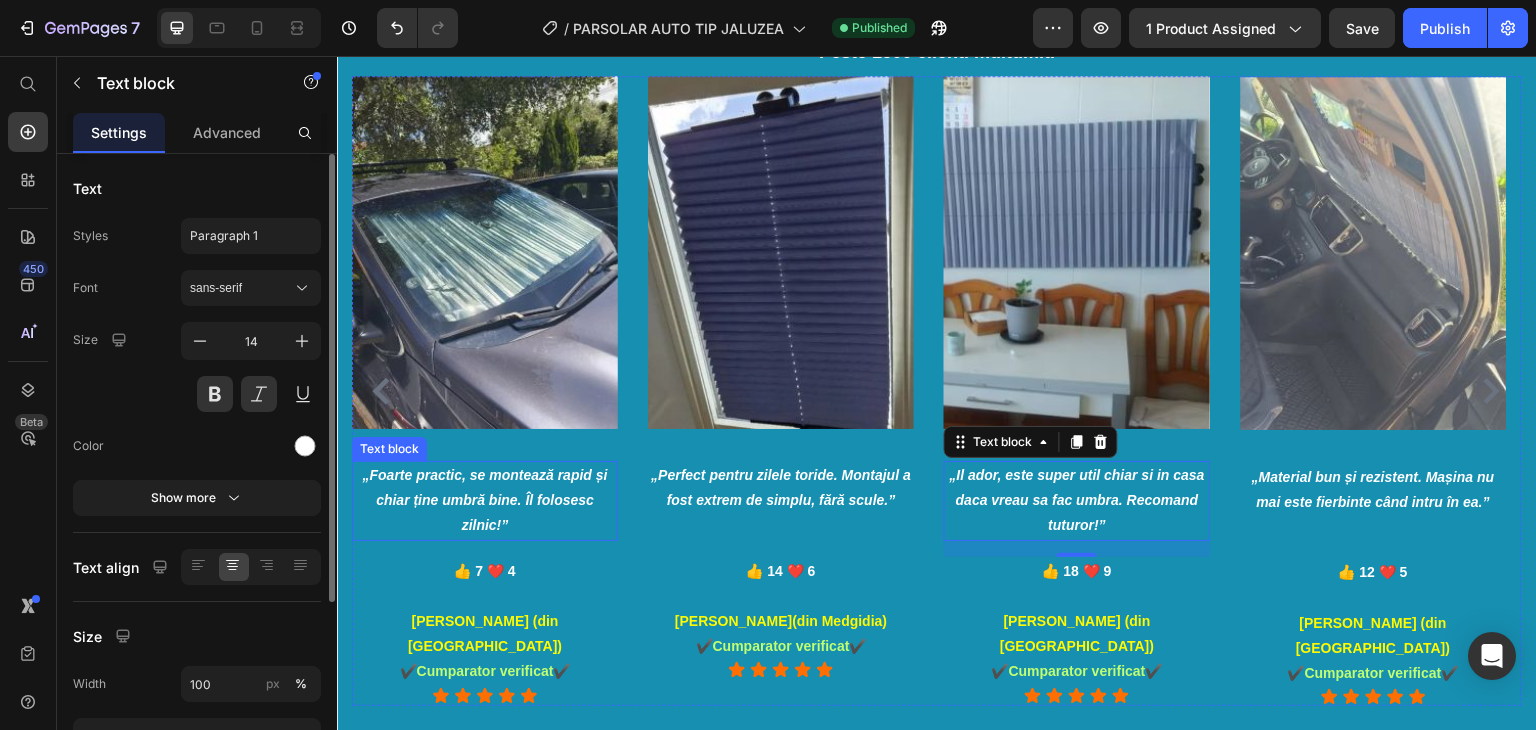 click on "„Foarte practic, se montează rapid și chiar ține umbră bine. Îl folosesc zilnic!”" at bounding box center [485, 501] 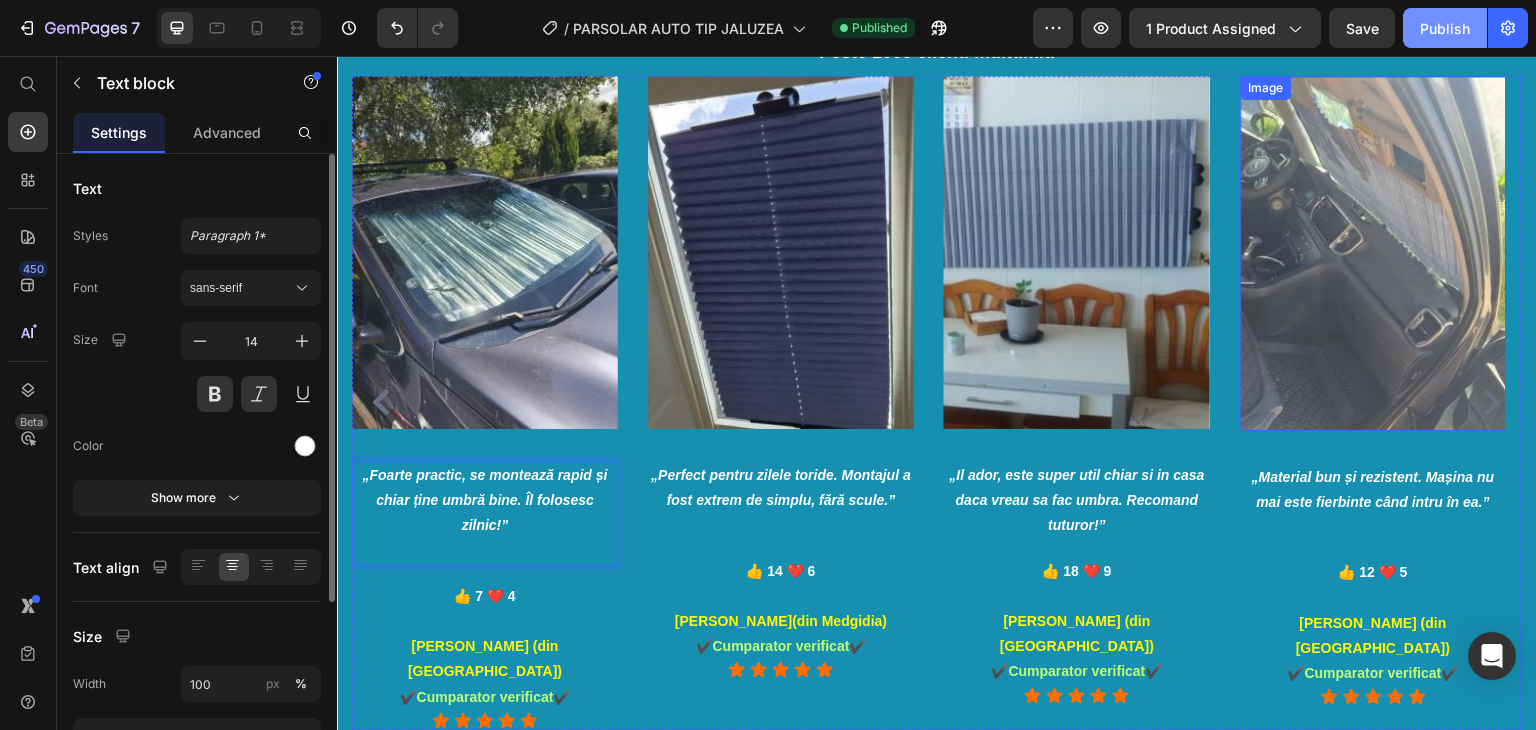 click on "Publish" at bounding box center (1445, 28) 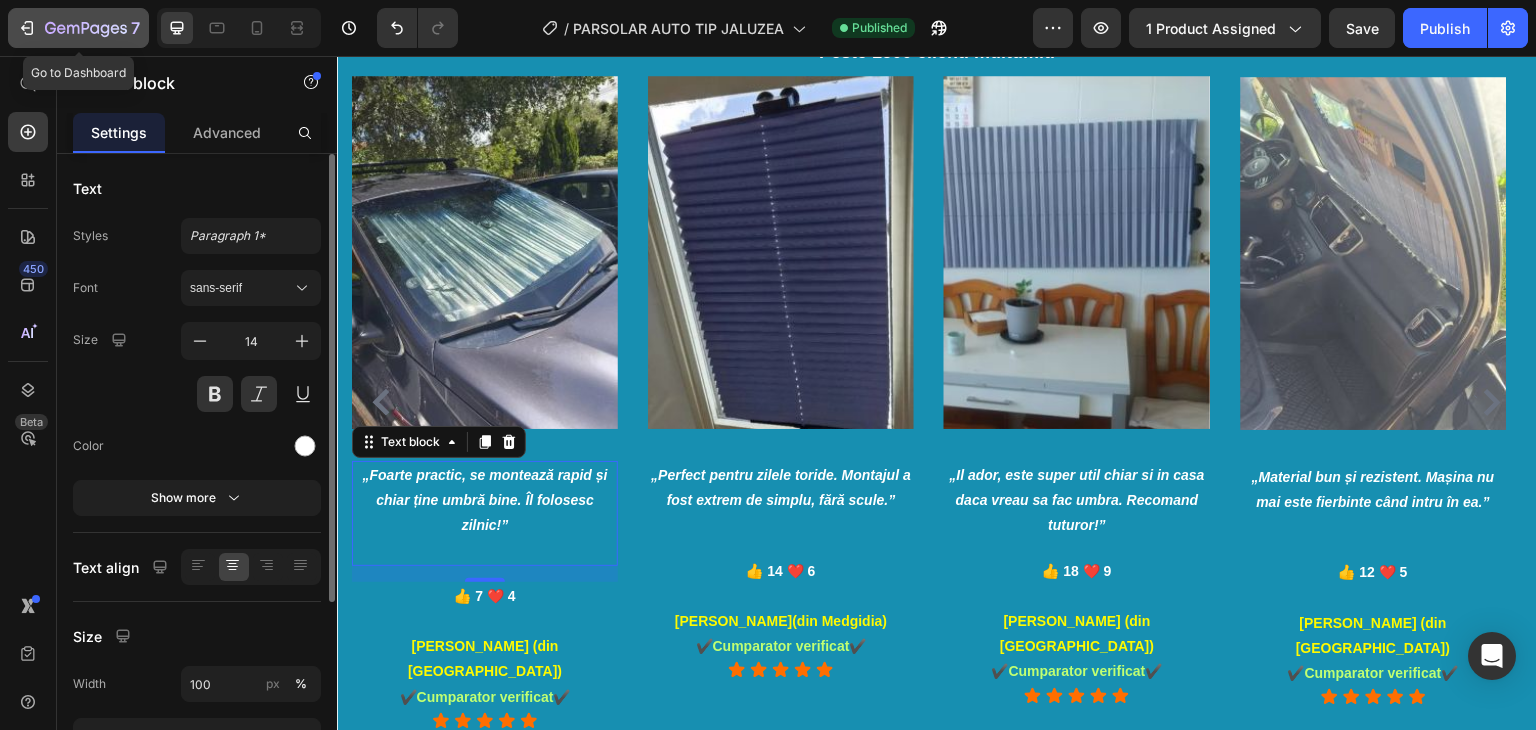 click 